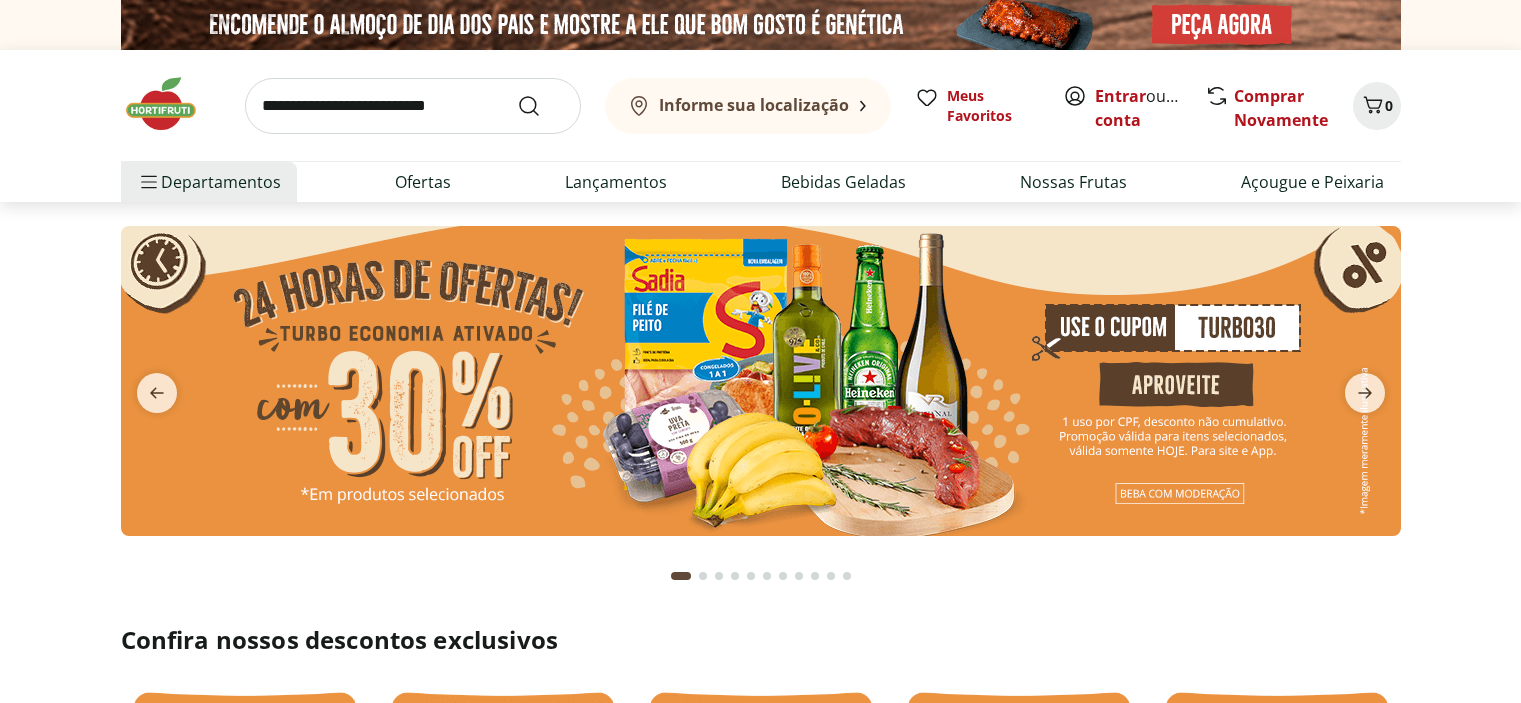 scroll, scrollTop: 0, scrollLeft: 0, axis: both 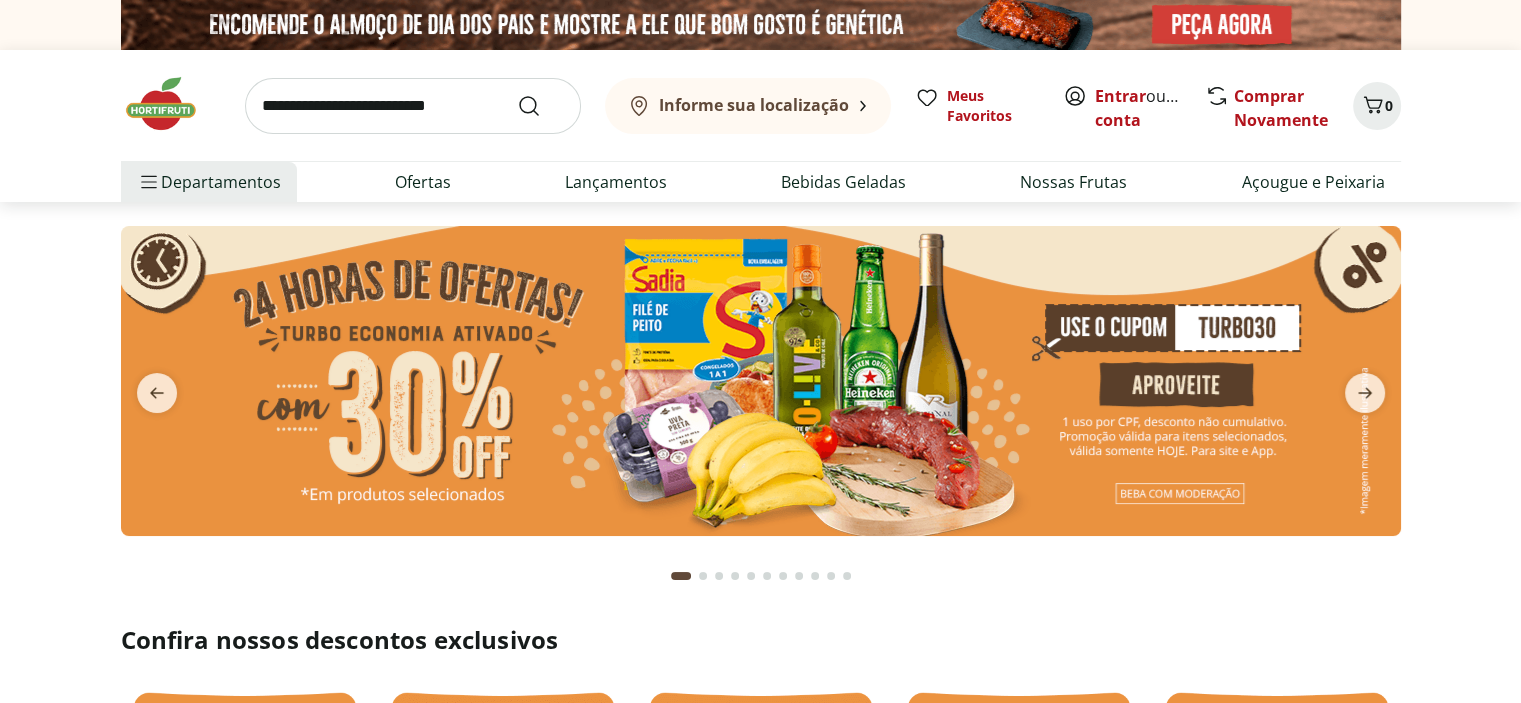 click at bounding box center [413, 106] 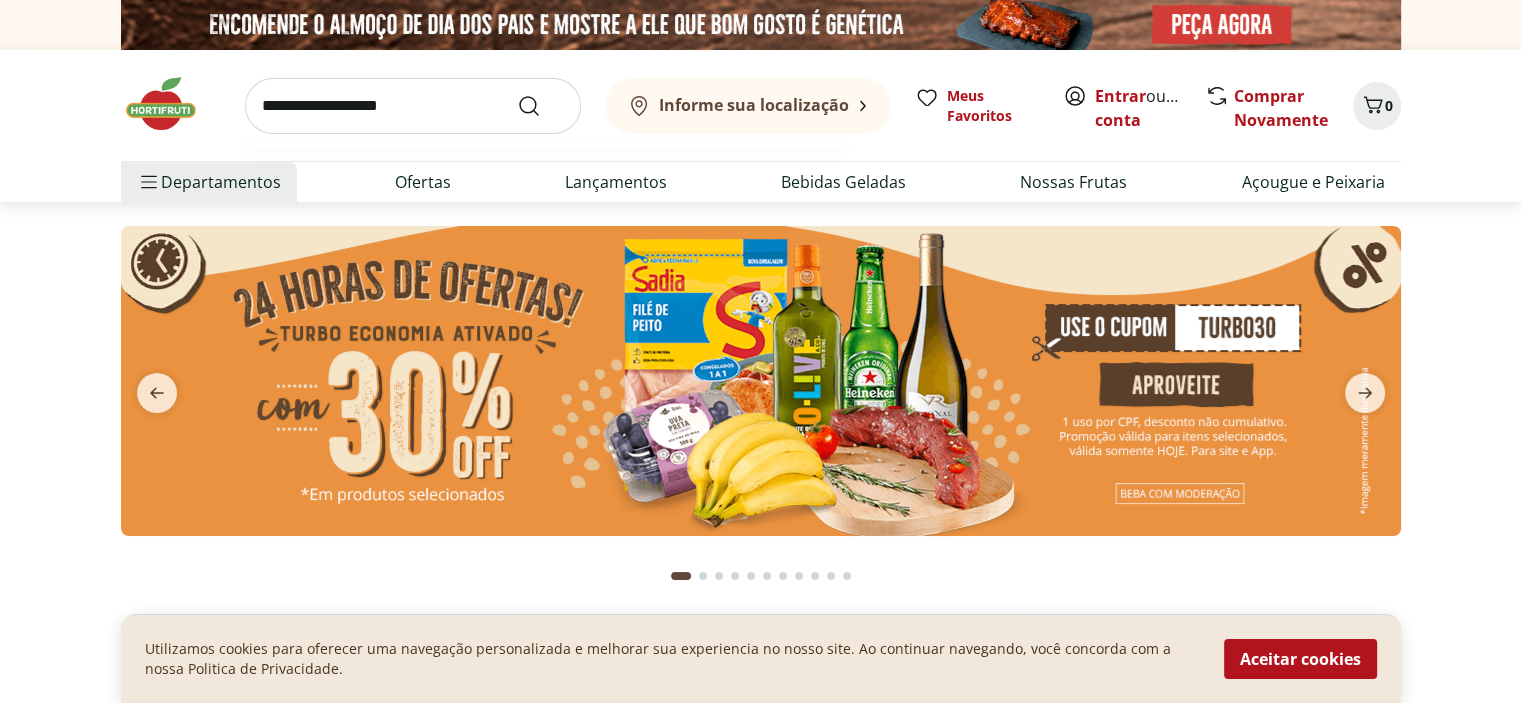 type on "**********" 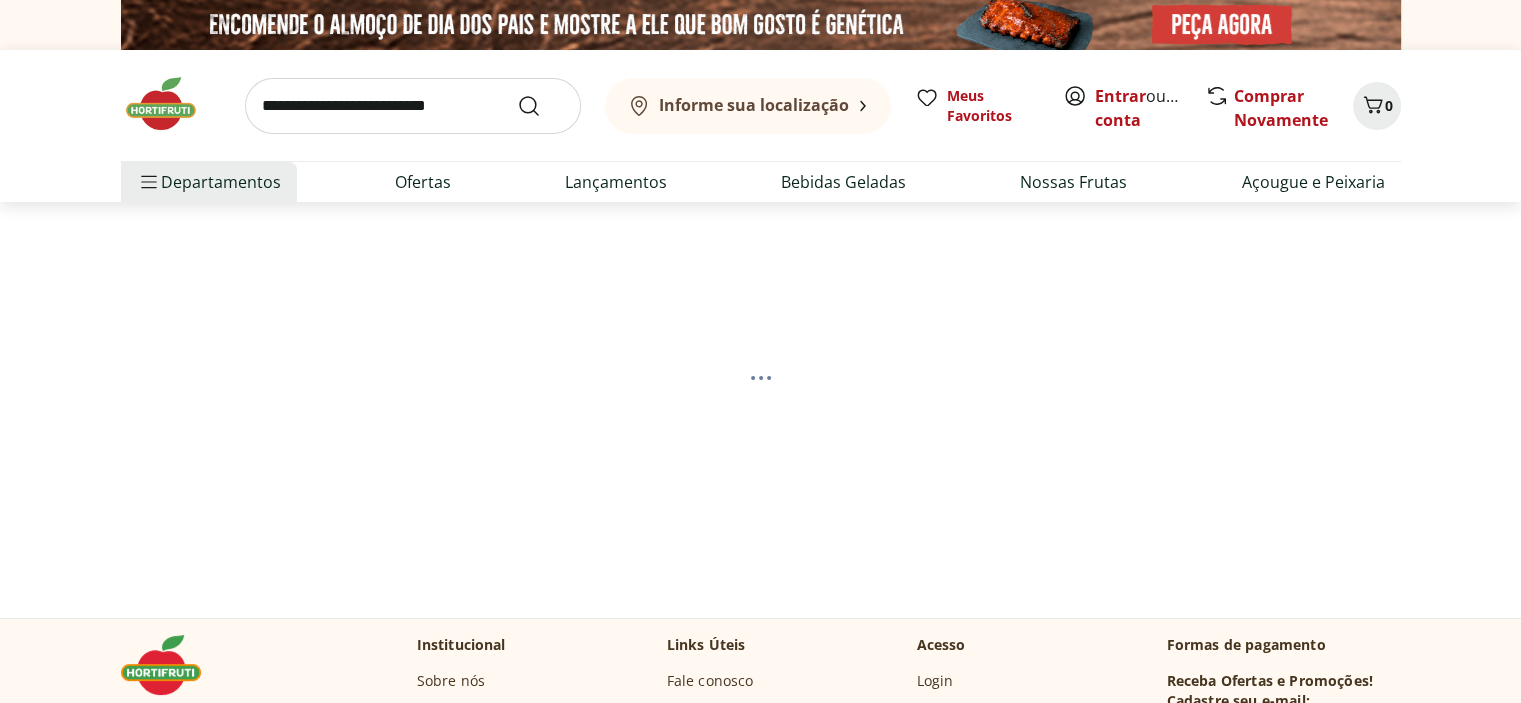 select on "**********" 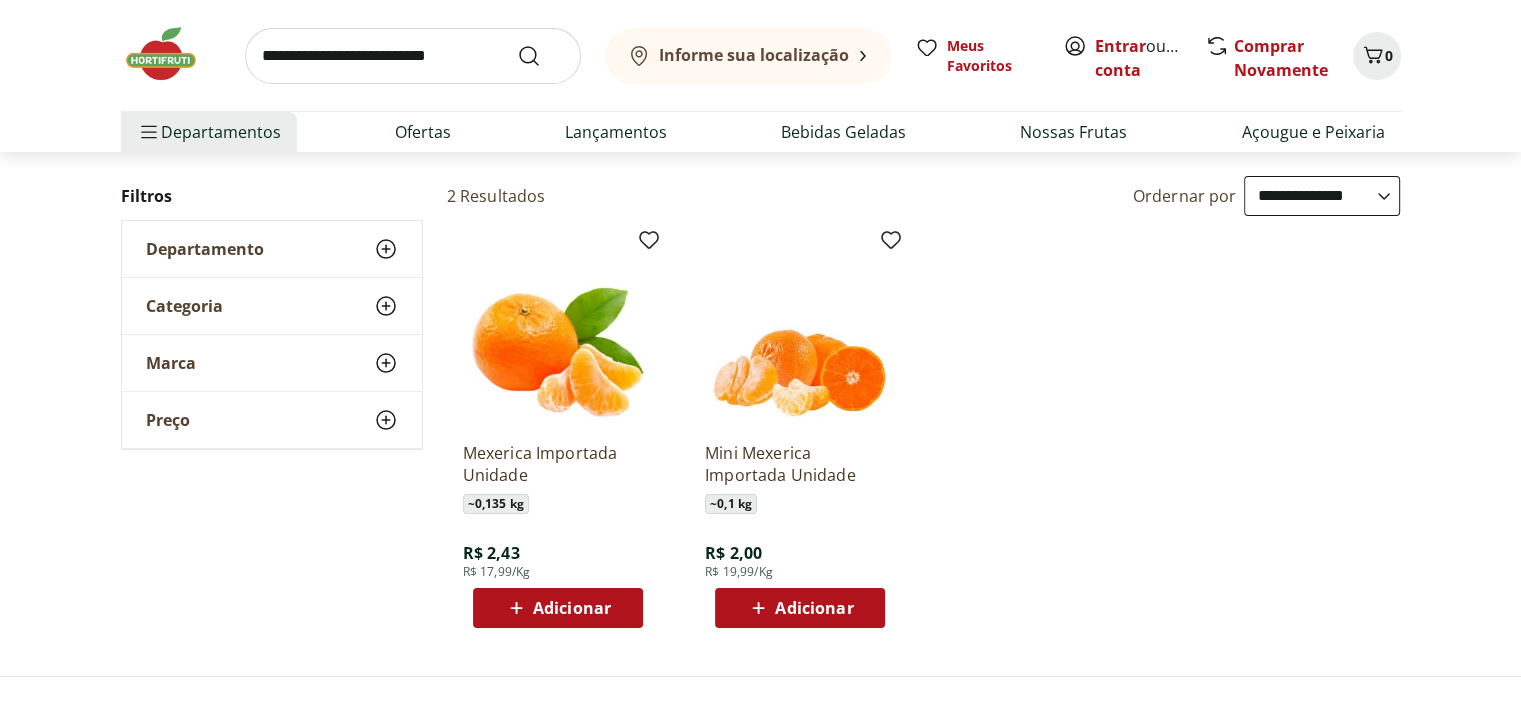 scroll, scrollTop: 188, scrollLeft: 0, axis: vertical 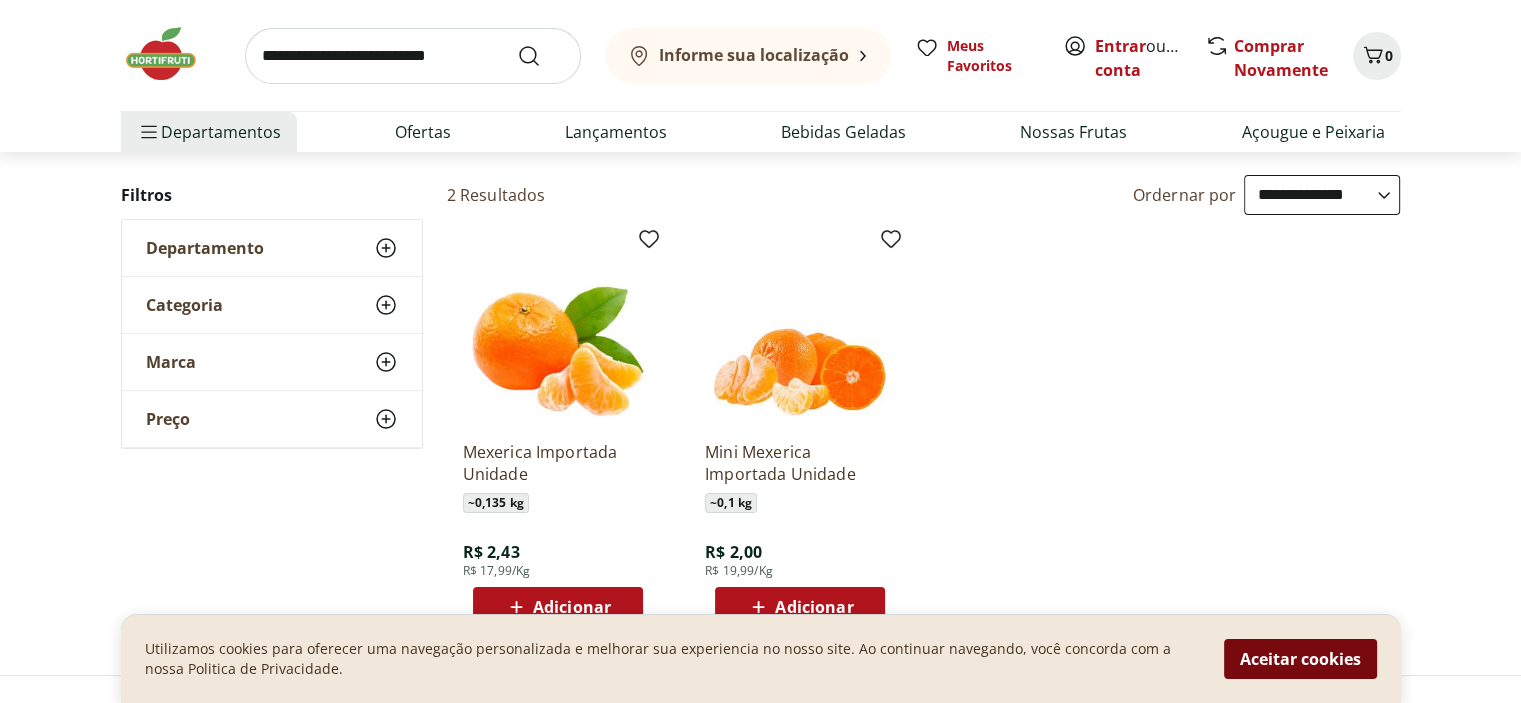 click on "Aceitar cookies" at bounding box center [1300, 659] 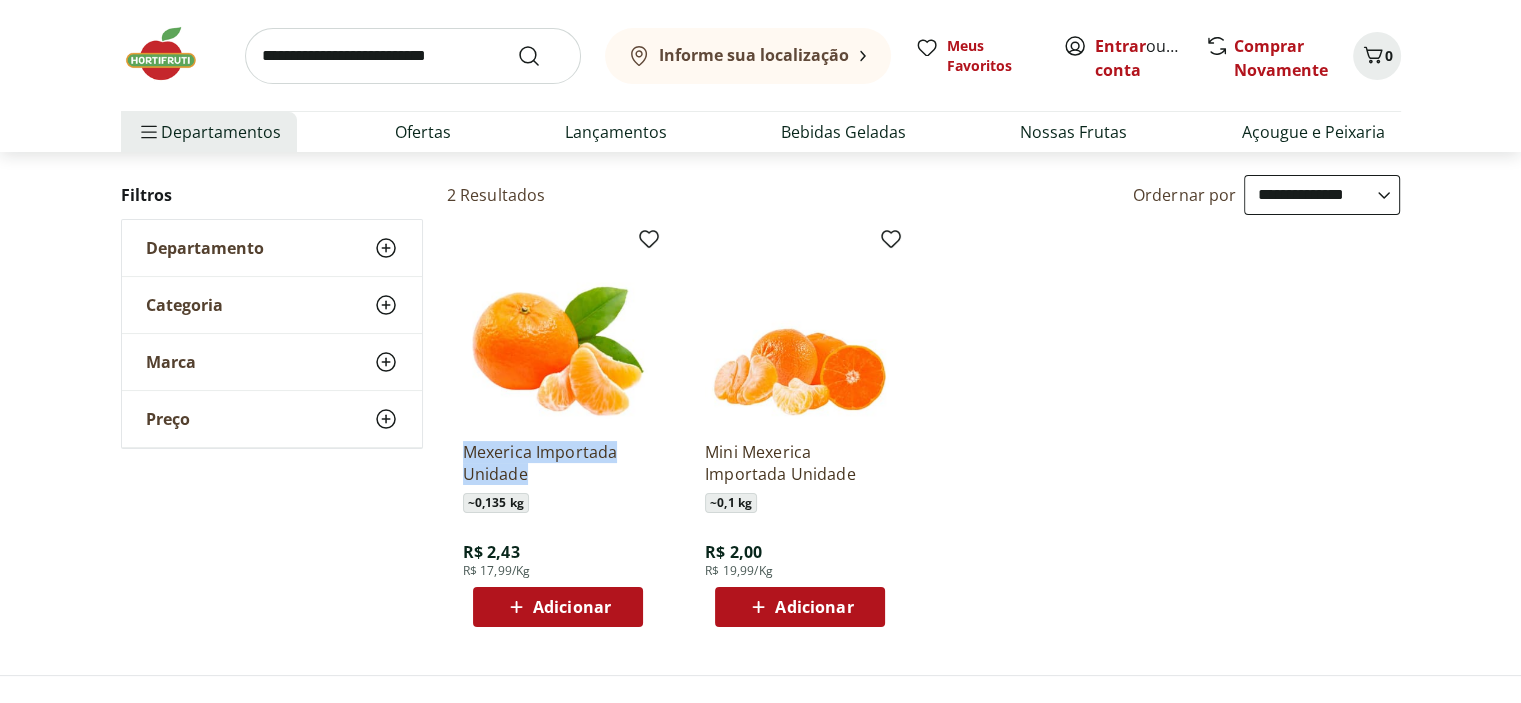 drag, startPoint x: 451, startPoint y: 453, endPoint x: 542, endPoint y: 471, distance: 92.76314 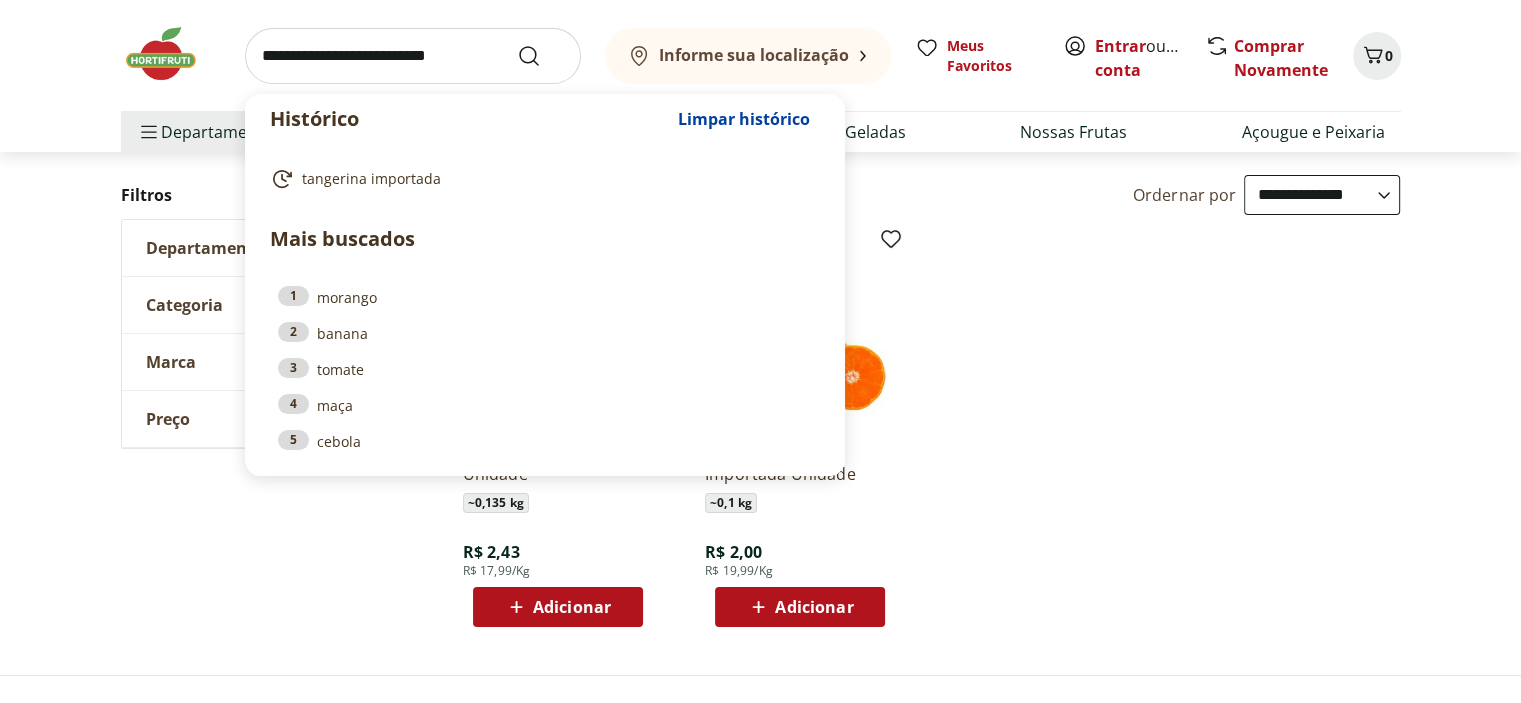 click at bounding box center (413, 56) 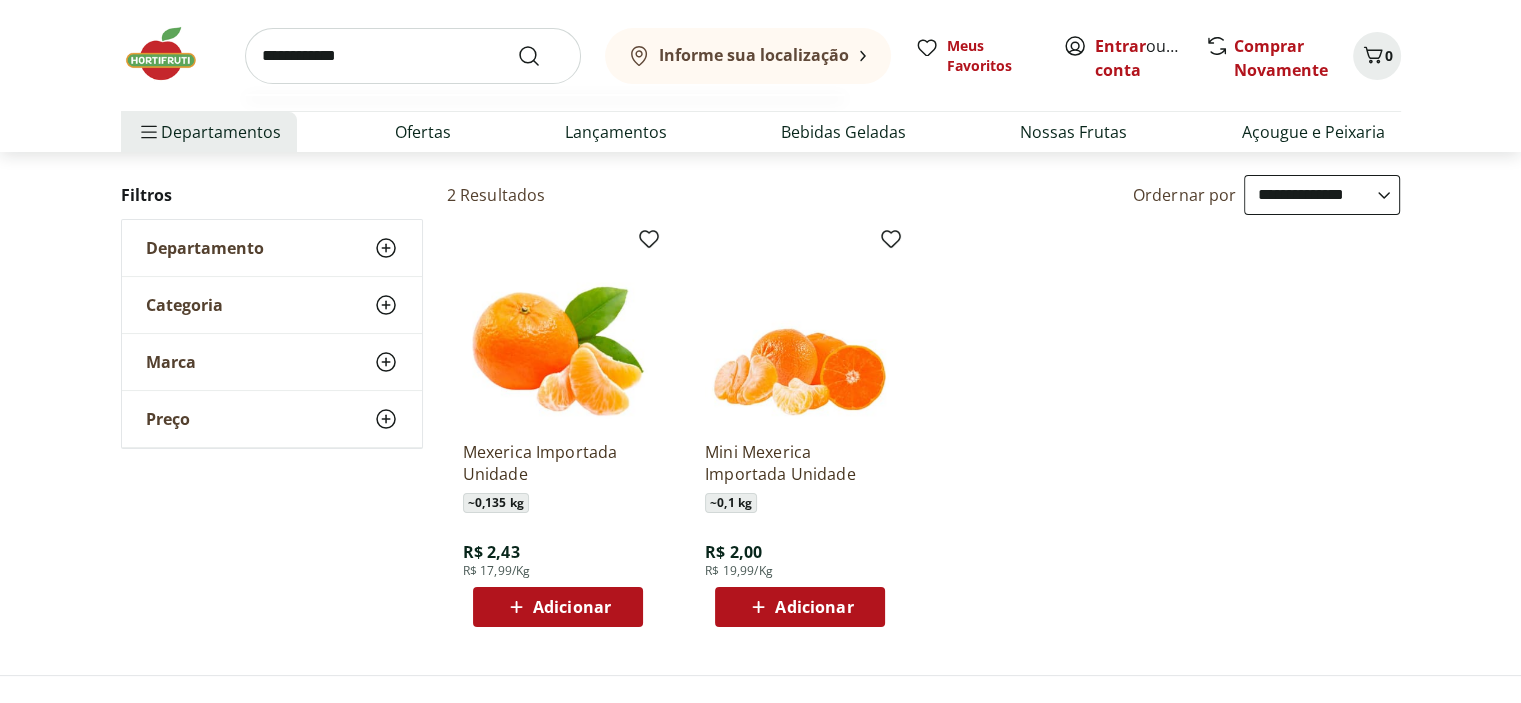 type on "**********" 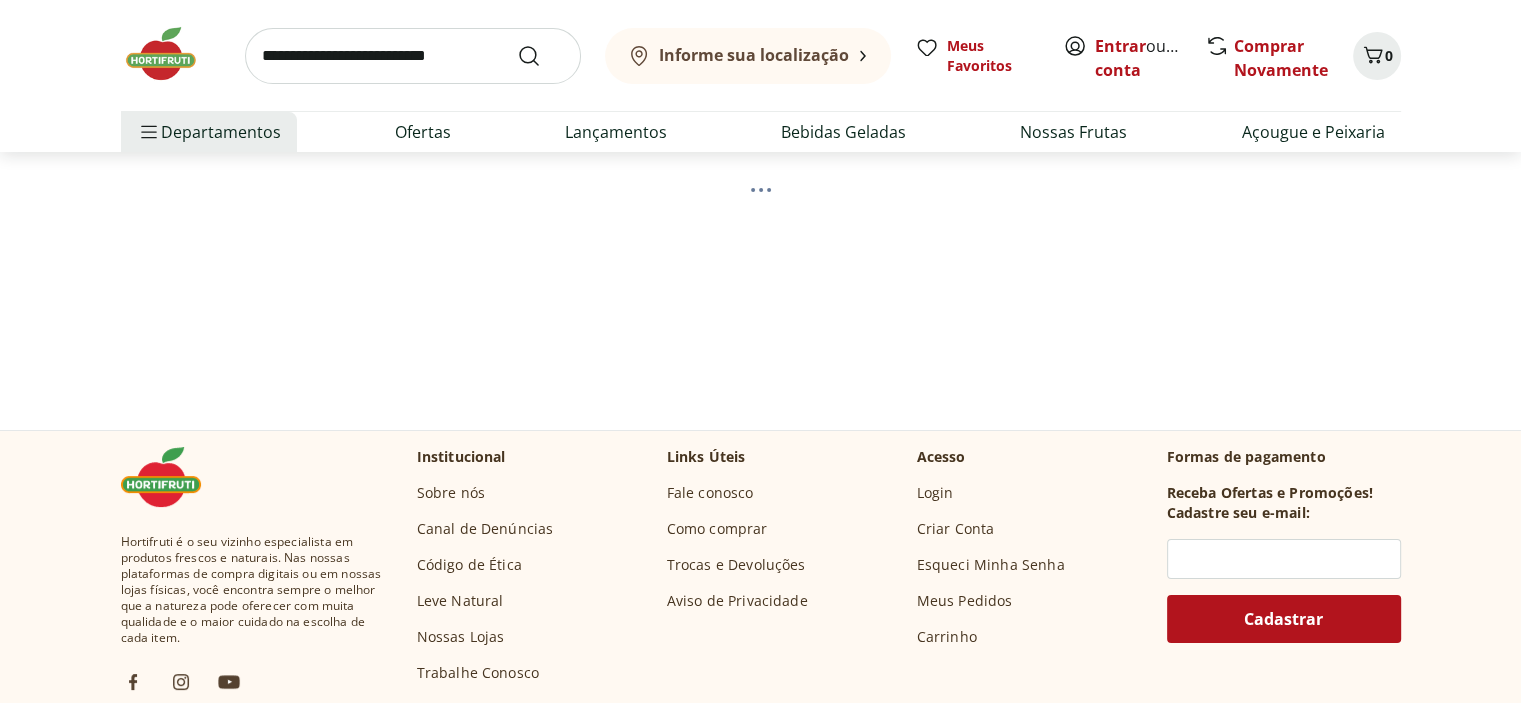 scroll, scrollTop: 0, scrollLeft: 0, axis: both 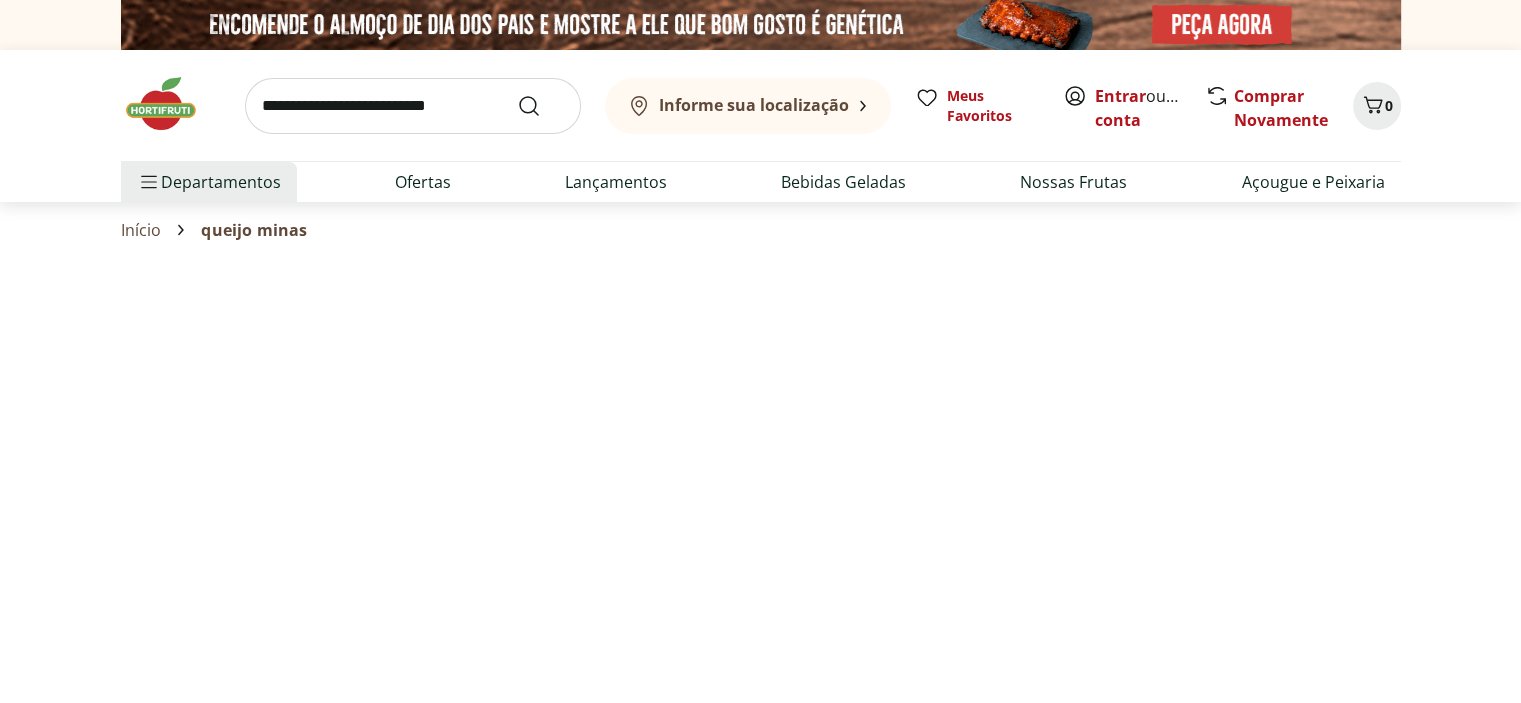 select on "**********" 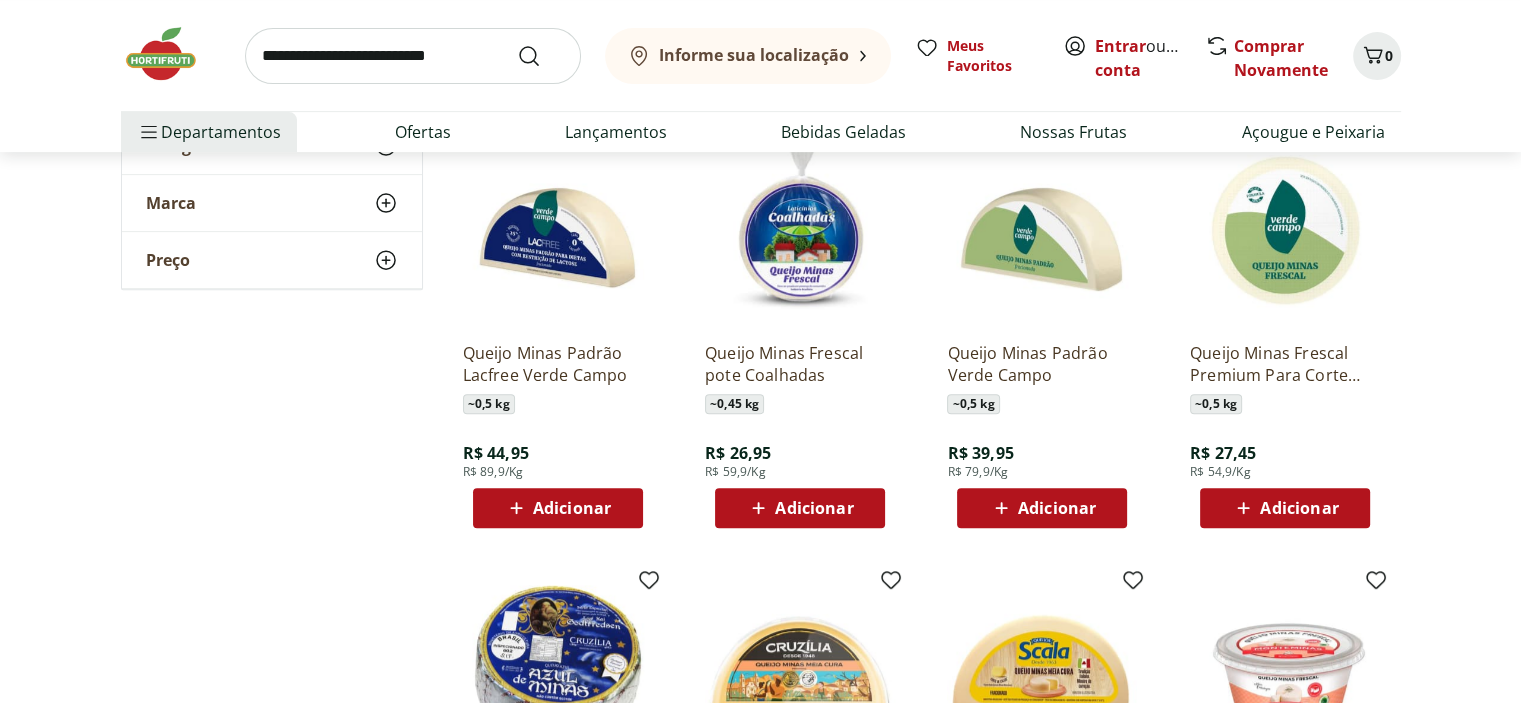 scroll, scrollTop: 718, scrollLeft: 0, axis: vertical 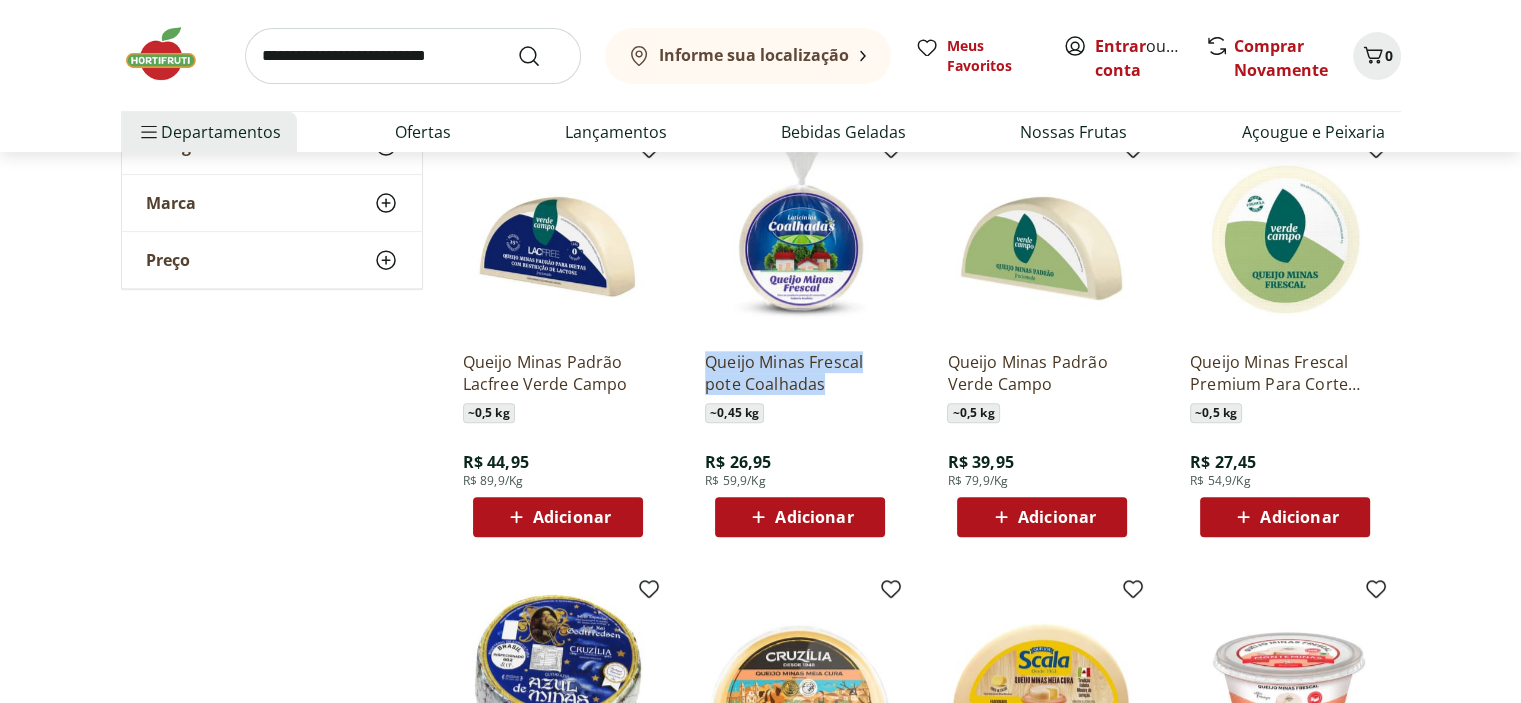 drag, startPoint x: 697, startPoint y: 358, endPoint x: 839, endPoint y: 382, distance: 144.01389 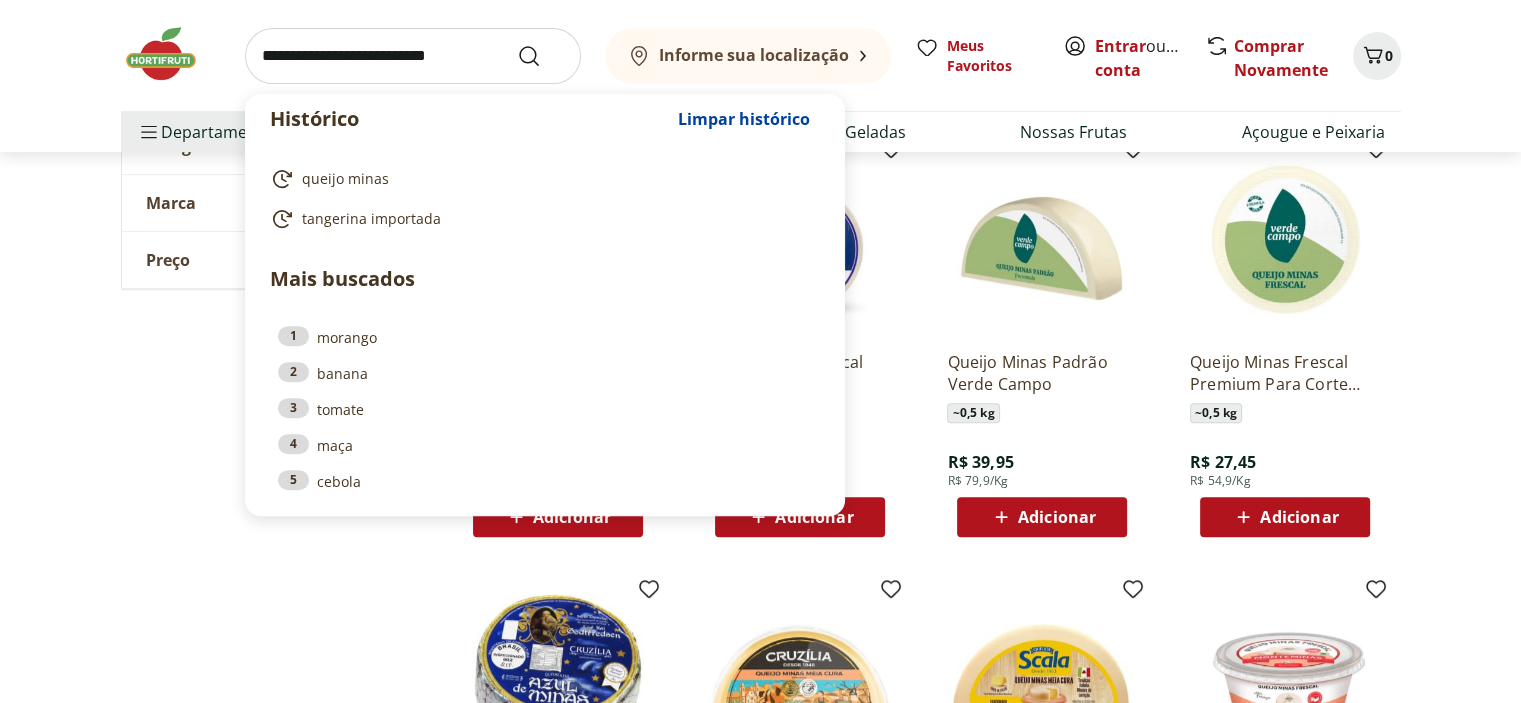click at bounding box center (413, 56) 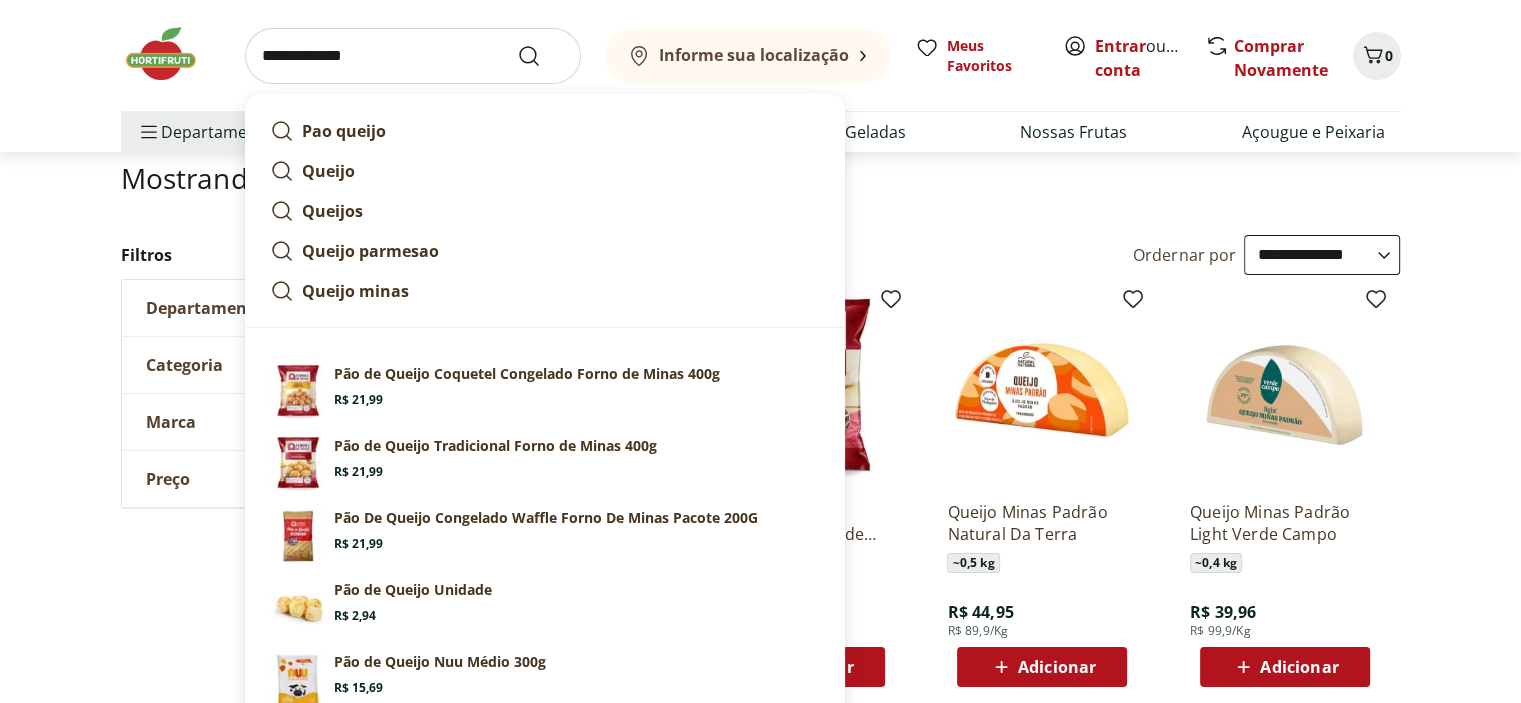 scroll, scrollTop: 130, scrollLeft: 0, axis: vertical 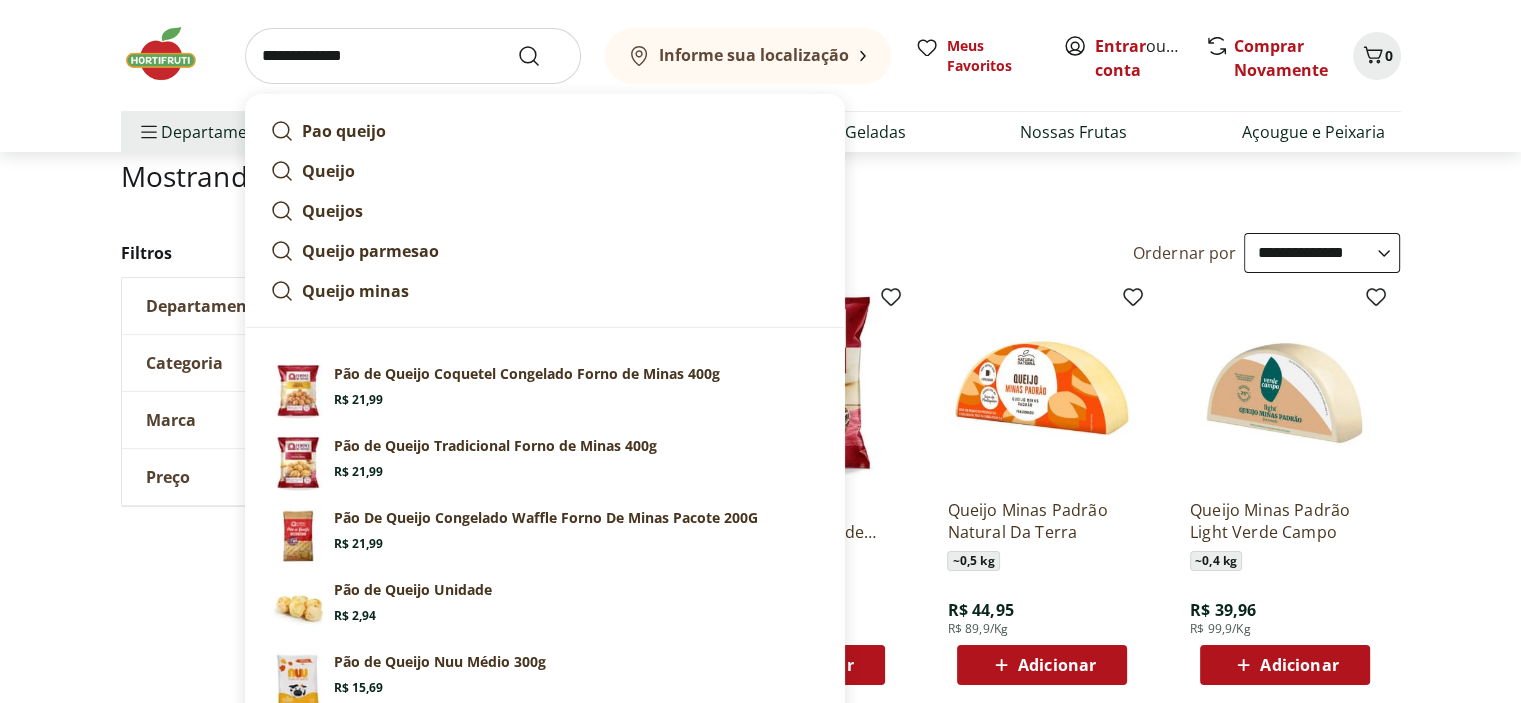 type on "**********" 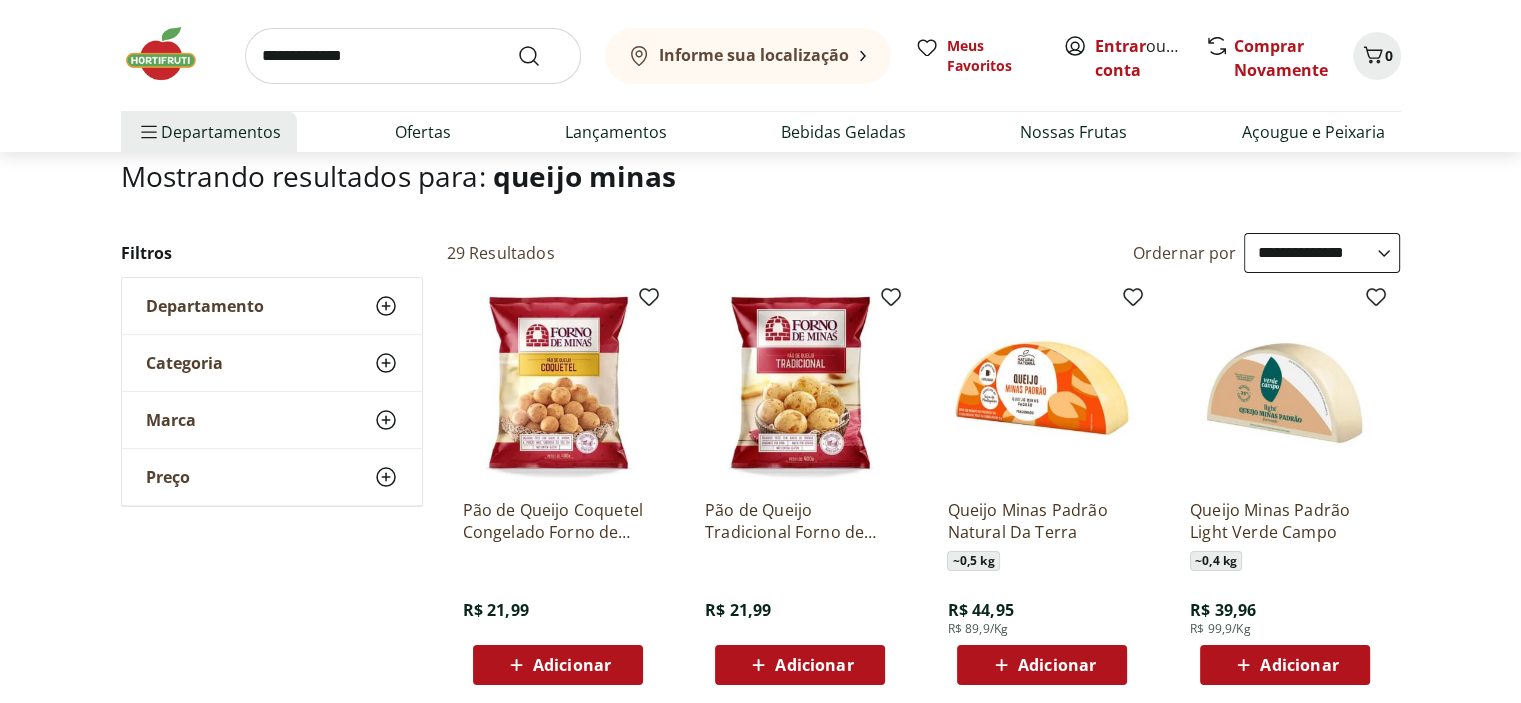 click on "Mostrando resultados para:   queijo minas Filtros Departamento Categoria Preço Marca 29   Resultados Ordernar por   Filtros Pão de Queijo Coquetel Congelado Forno de Minas 400g R$ 21,99 Adicionar Pão de Queijo Tradicional Forno de Minas 400g R$ 21,99 Adicionar Queijo Minas Padrão Natural Da Terra ~ [WEIGHT] R$ 44,95 R$ 89,9/Kg Adicionar Queijo Minas Padrão Light Verde Campo ~ [WEIGHT] R$ 39,96 R$ 99,9/Kg Adicionar Queijo Minas Padrão Lacfree Verde Campo ~ [WEIGHT] R$ 44,95 R$ 89,9/Kg Adicionar Queijo Minas Frescal pote Coalhadas ~ [WEIGHT] R$ 26,95 R$ 59,9/Kg Adicionar Queijo Minas Padrão Verde Campo ~ [WEIGHT] R$ 39,95 R$ 79,9/Kg Adicionar Queijo Minas Frescal Premium Para Corte Verde Campo ~ [WEIGHT] R$ 27,45 R$ 54,9/Kg Adicionar Queijo Gorgonzola Azul de Minas Cruzília Unidade ~ [WEIGHT] R$ 16,98 R$ 99,9/Kg Adicionar Queijo Minas Meia Cura Cruzília ~ [WEIGHT] R$ 48,30 R$ 137,99/Kg Adicionar ~ [WEIGHT] ~" at bounding box center (760, 922) 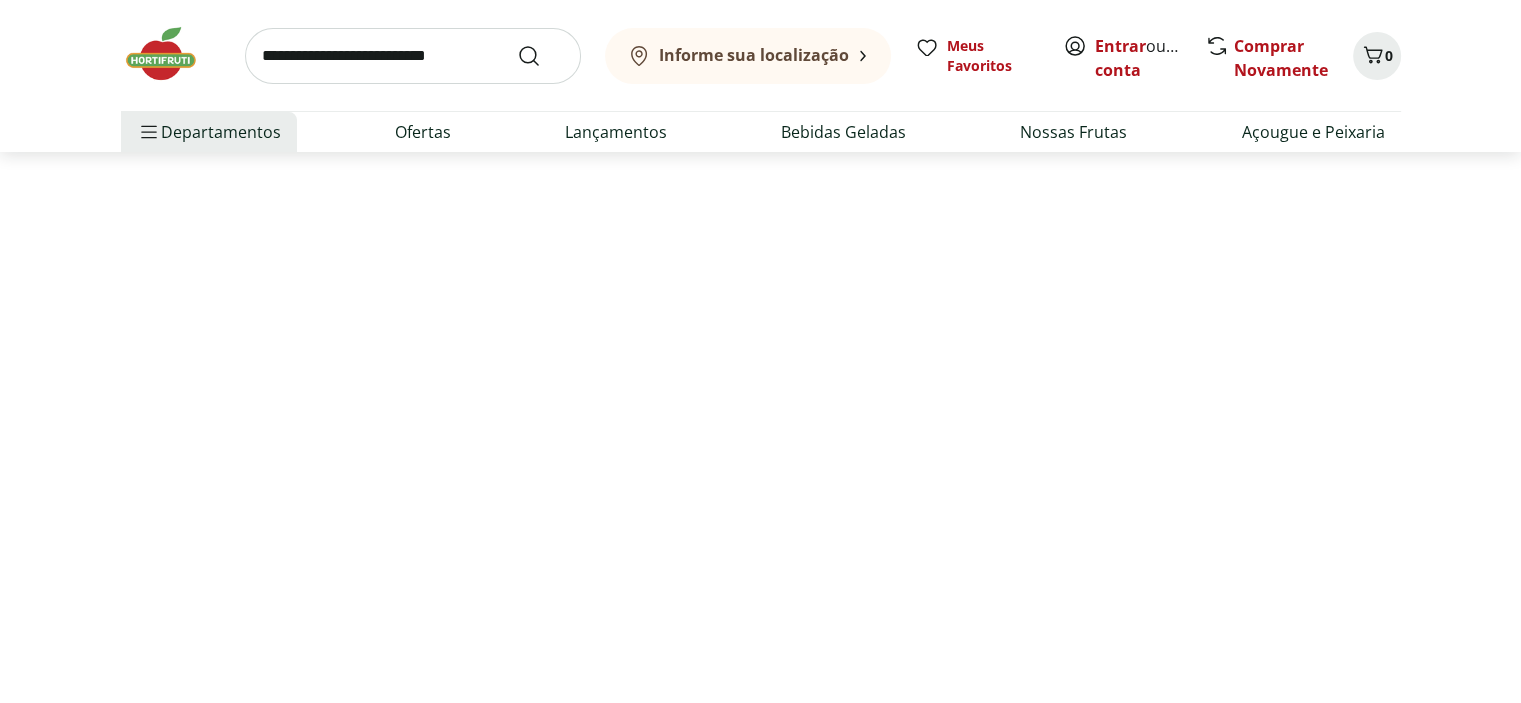 scroll, scrollTop: 0, scrollLeft: 0, axis: both 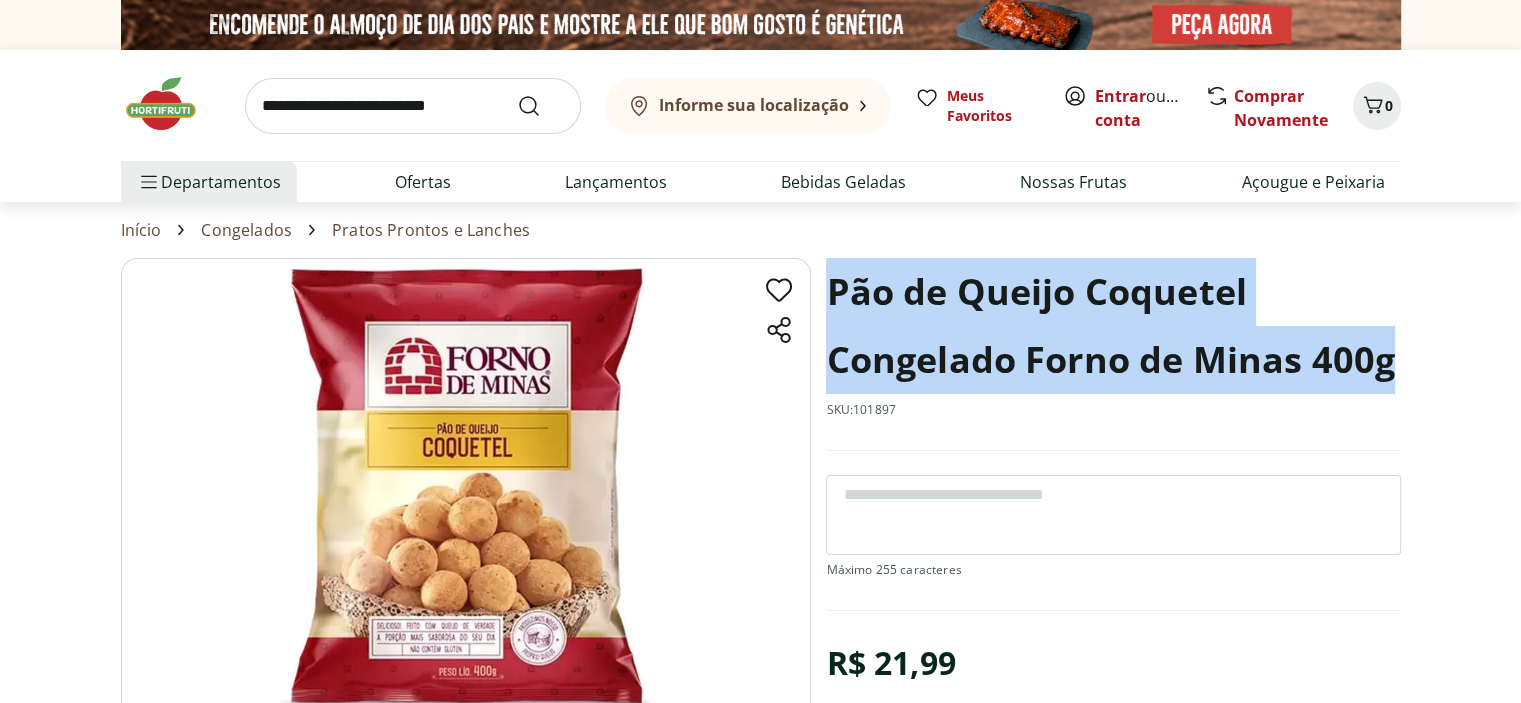 drag, startPoint x: 833, startPoint y: 294, endPoint x: 1408, endPoint y: 353, distance: 578.01904 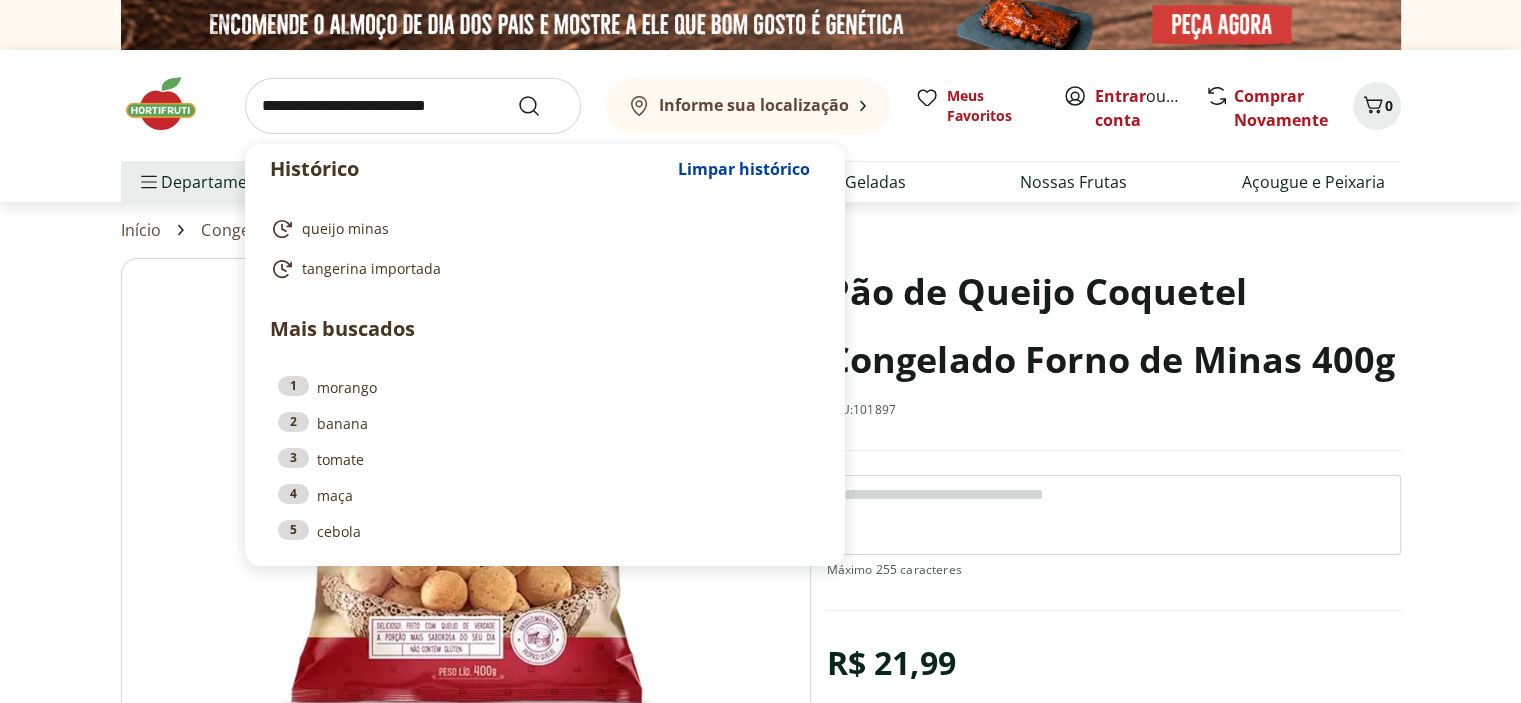 click at bounding box center [413, 106] 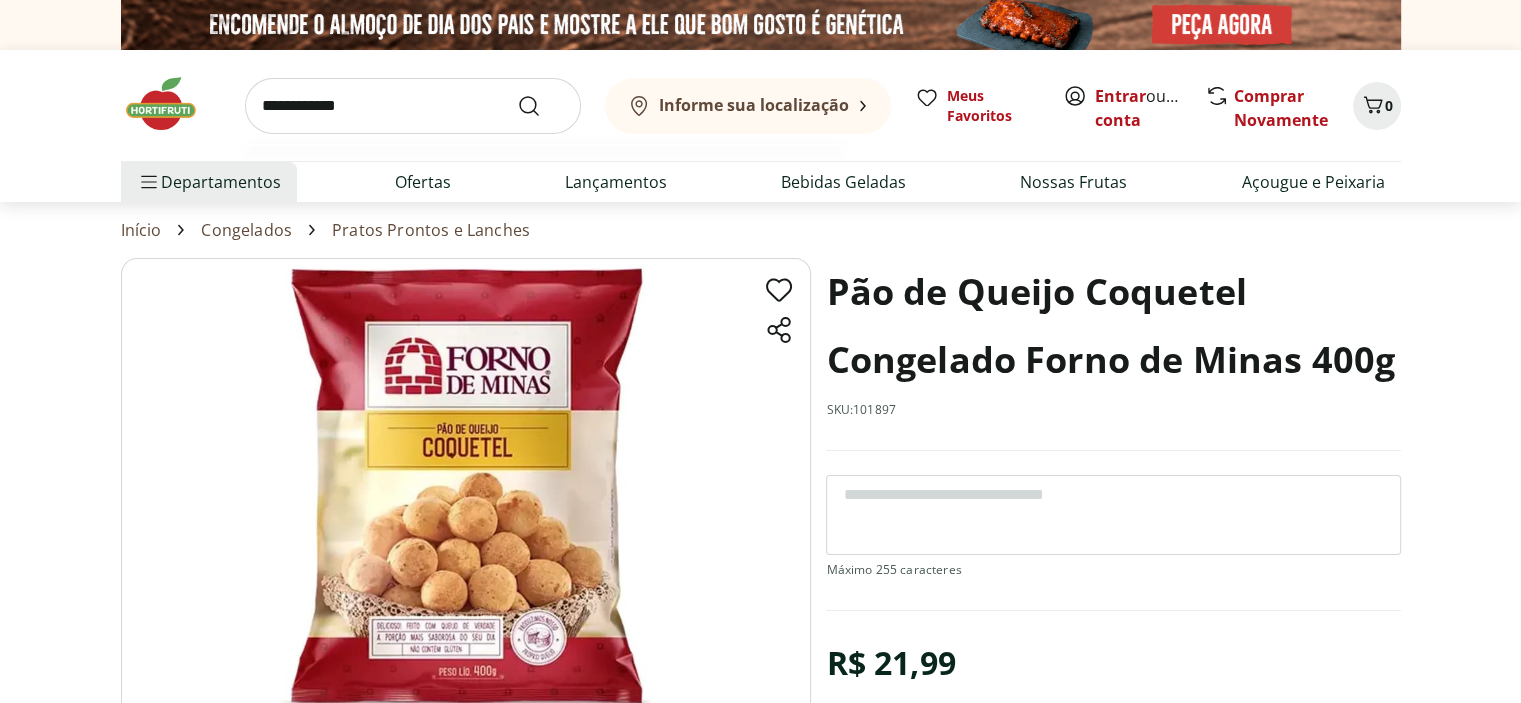 type on "**********" 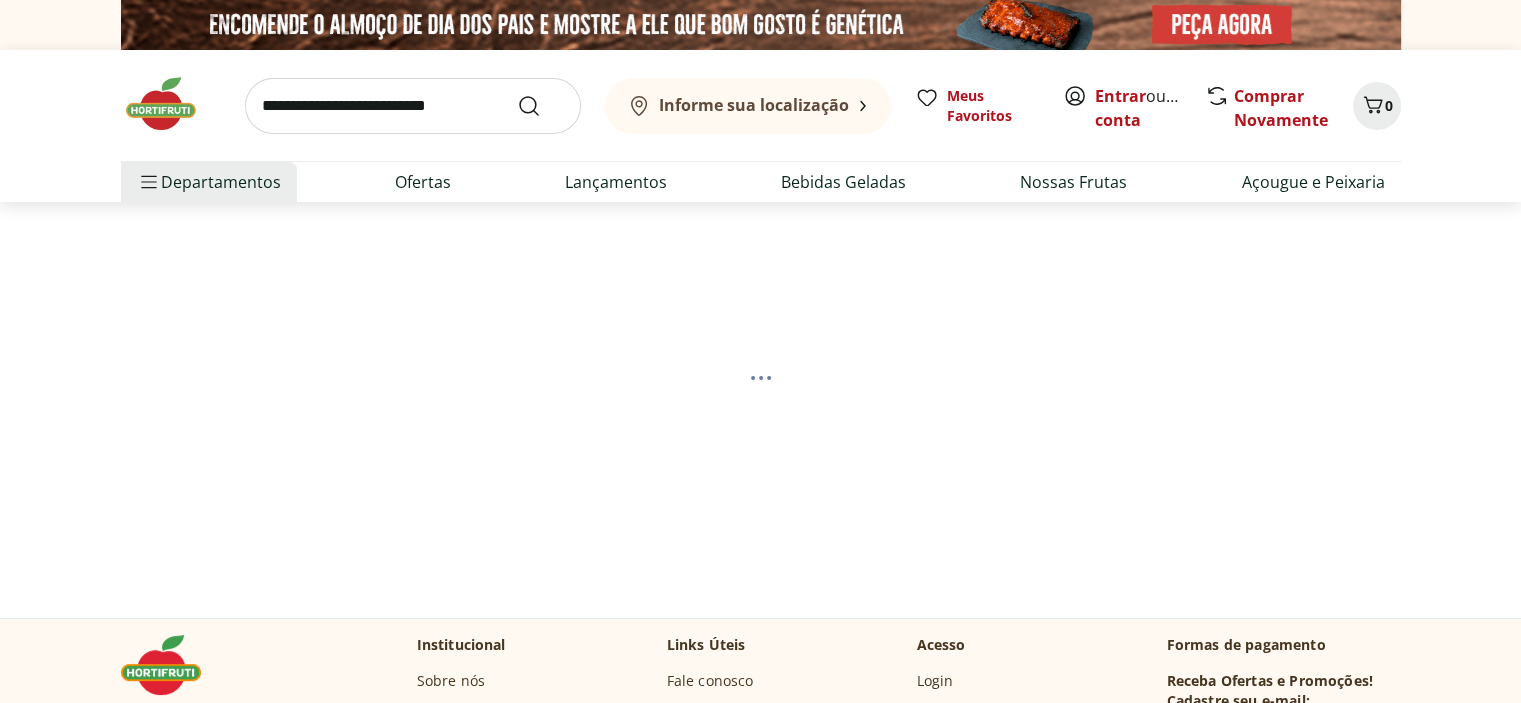 click at bounding box center [760, 394] 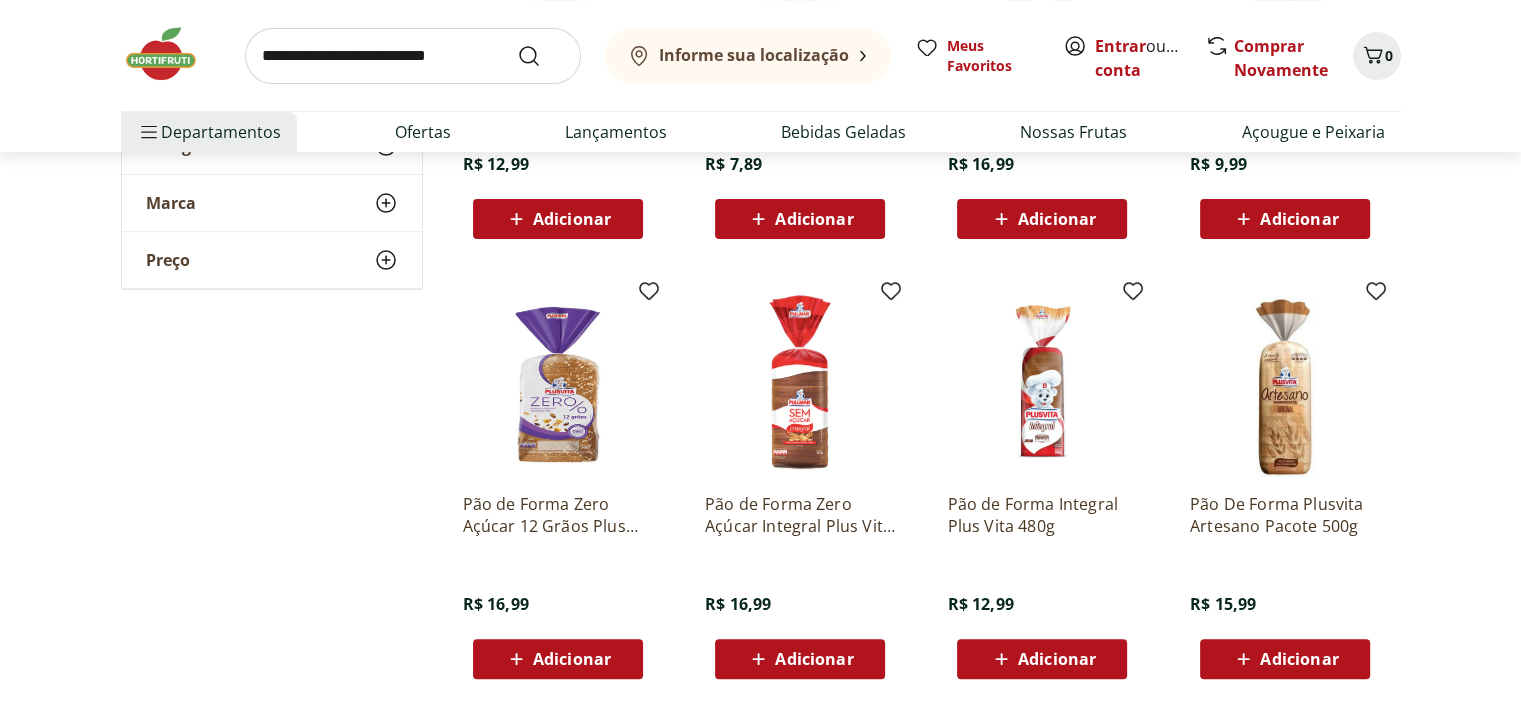 scroll, scrollTop: 580, scrollLeft: 0, axis: vertical 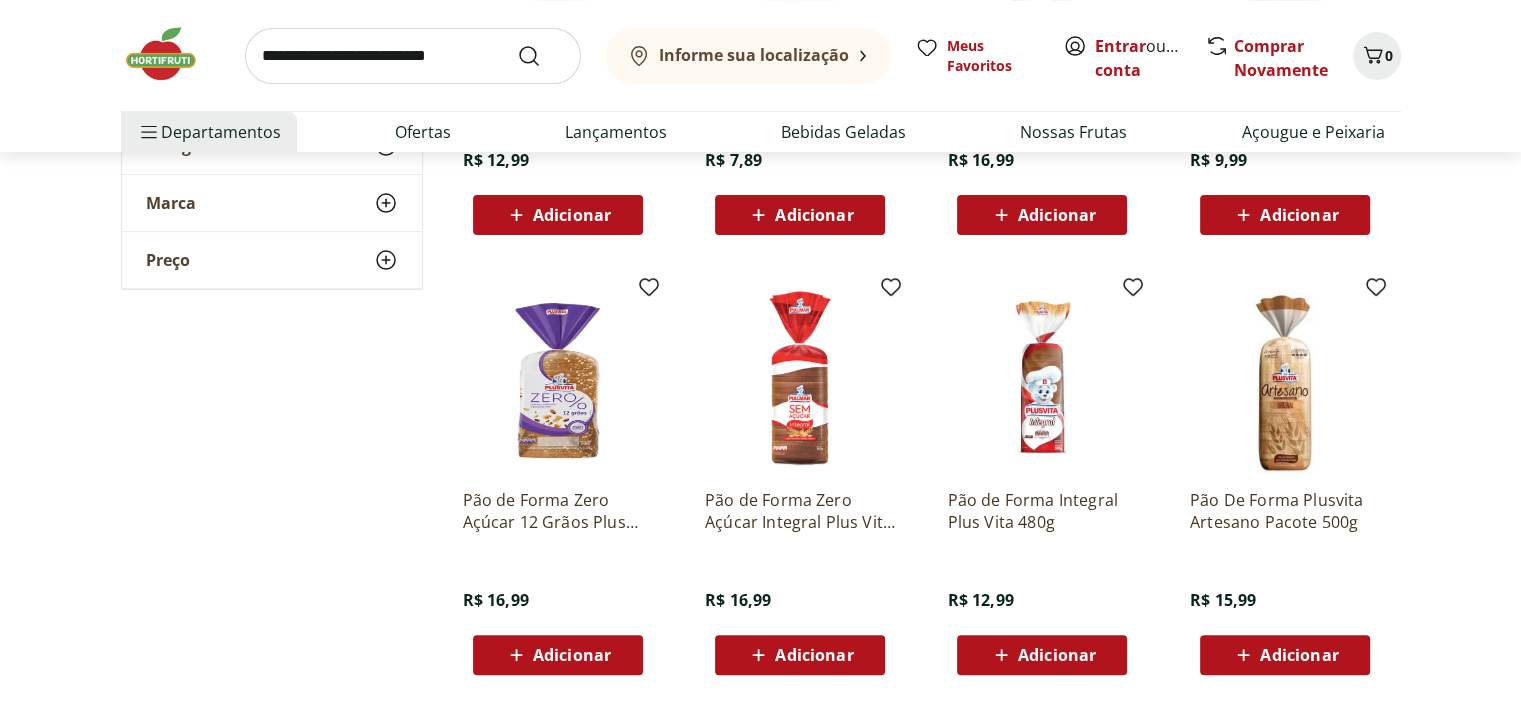 click on "Pão de Forma Zero Açúcar 12 Grãos Plus Vita 350g" at bounding box center [558, 511] 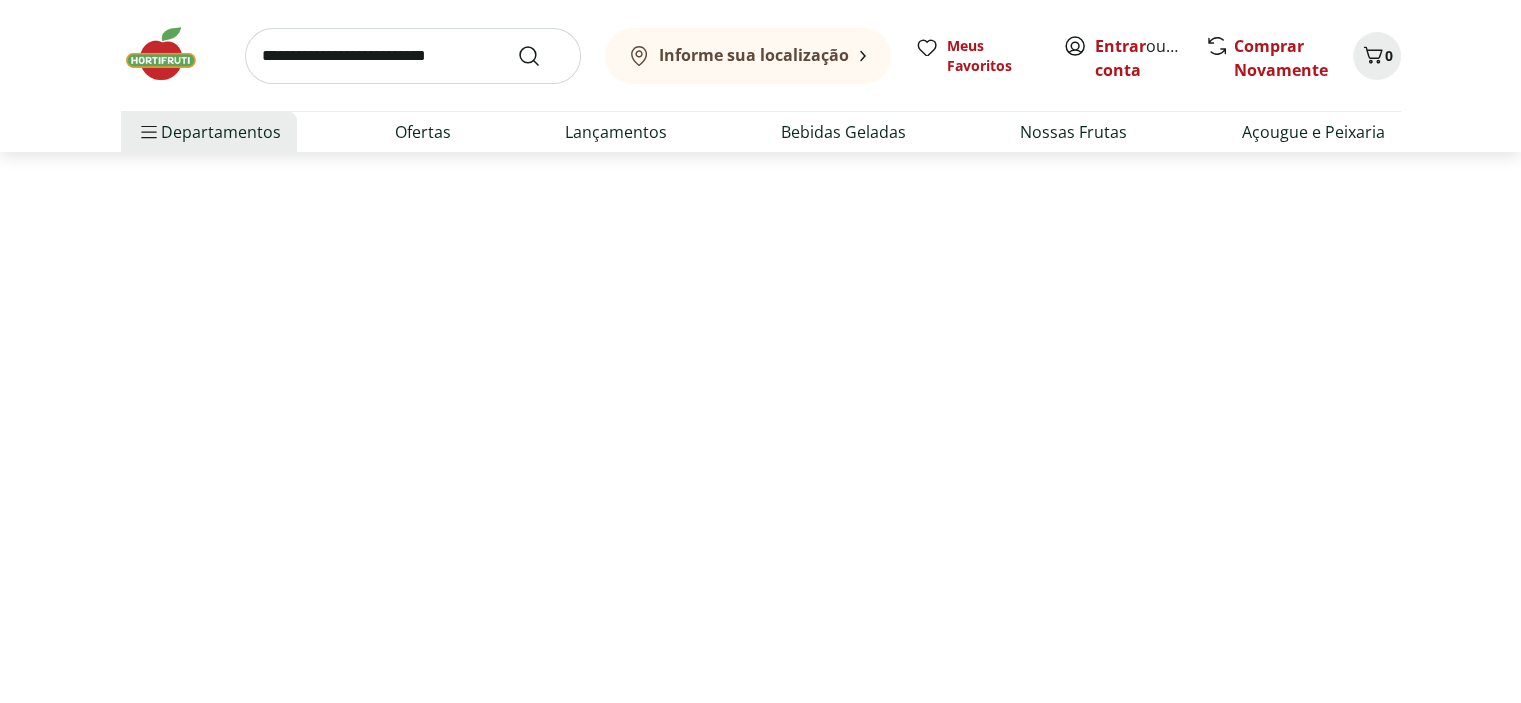 scroll, scrollTop: 0, scrollLeft: 0, axis: both 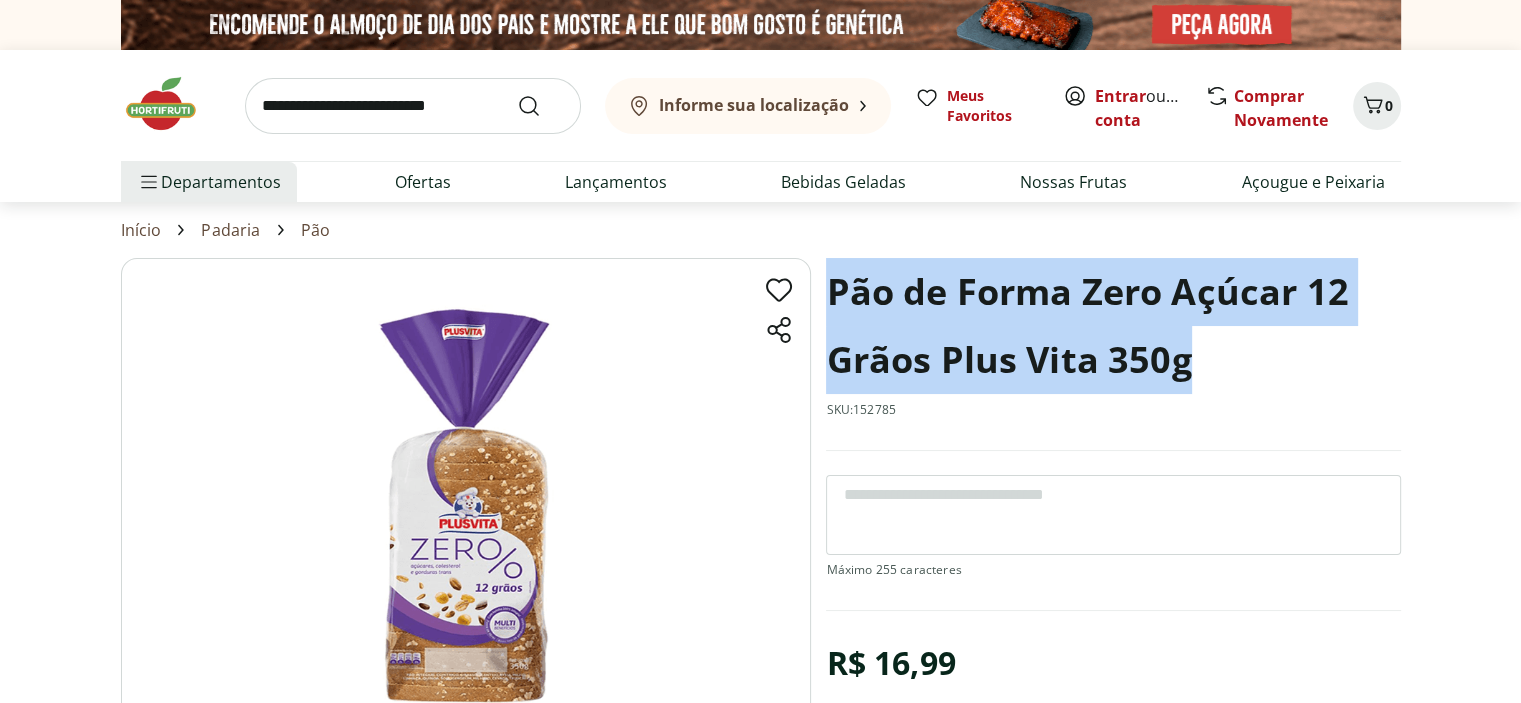 drag, startPoint x: 1209, startPoint y: 363, endPoint x: 823, endPoint y: 309, distance: 389.7589 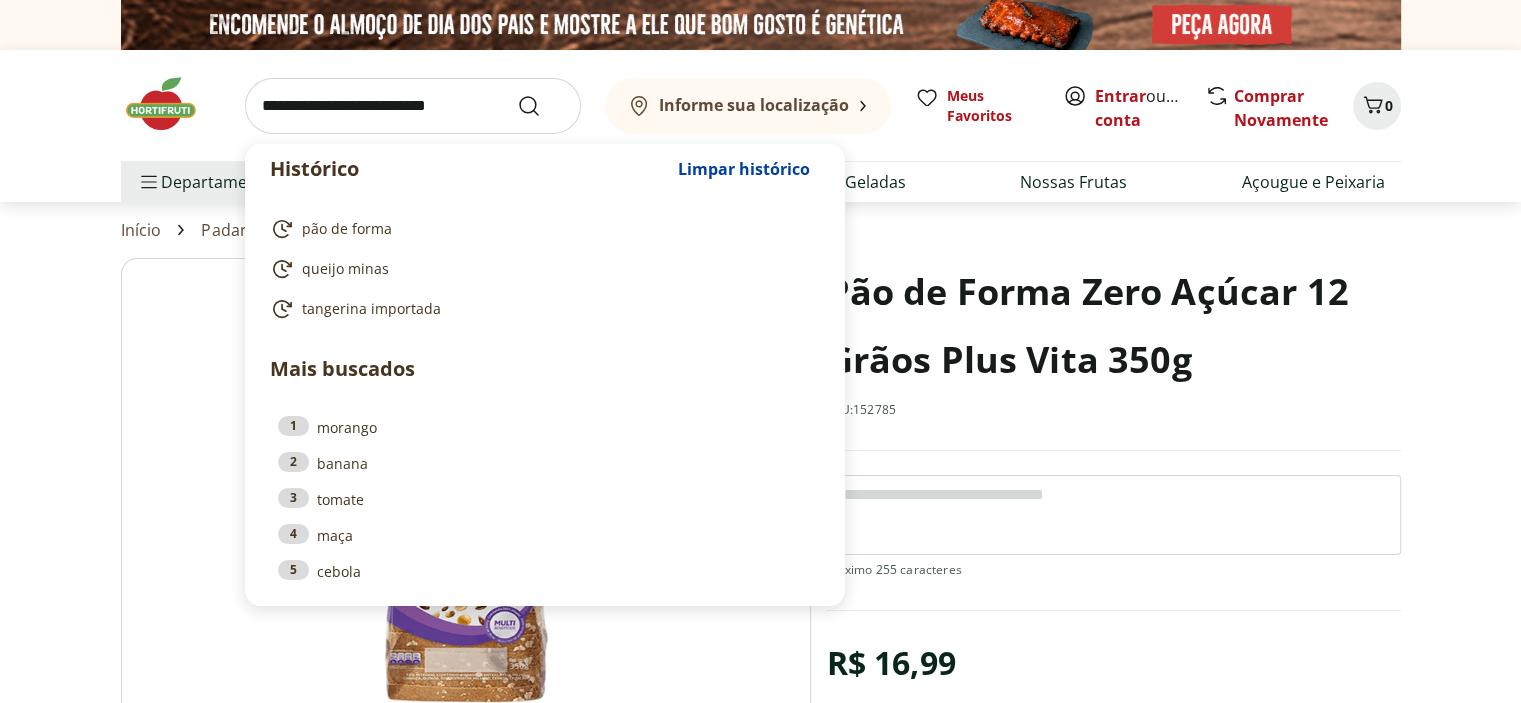 click at bounding box center [413, 106] 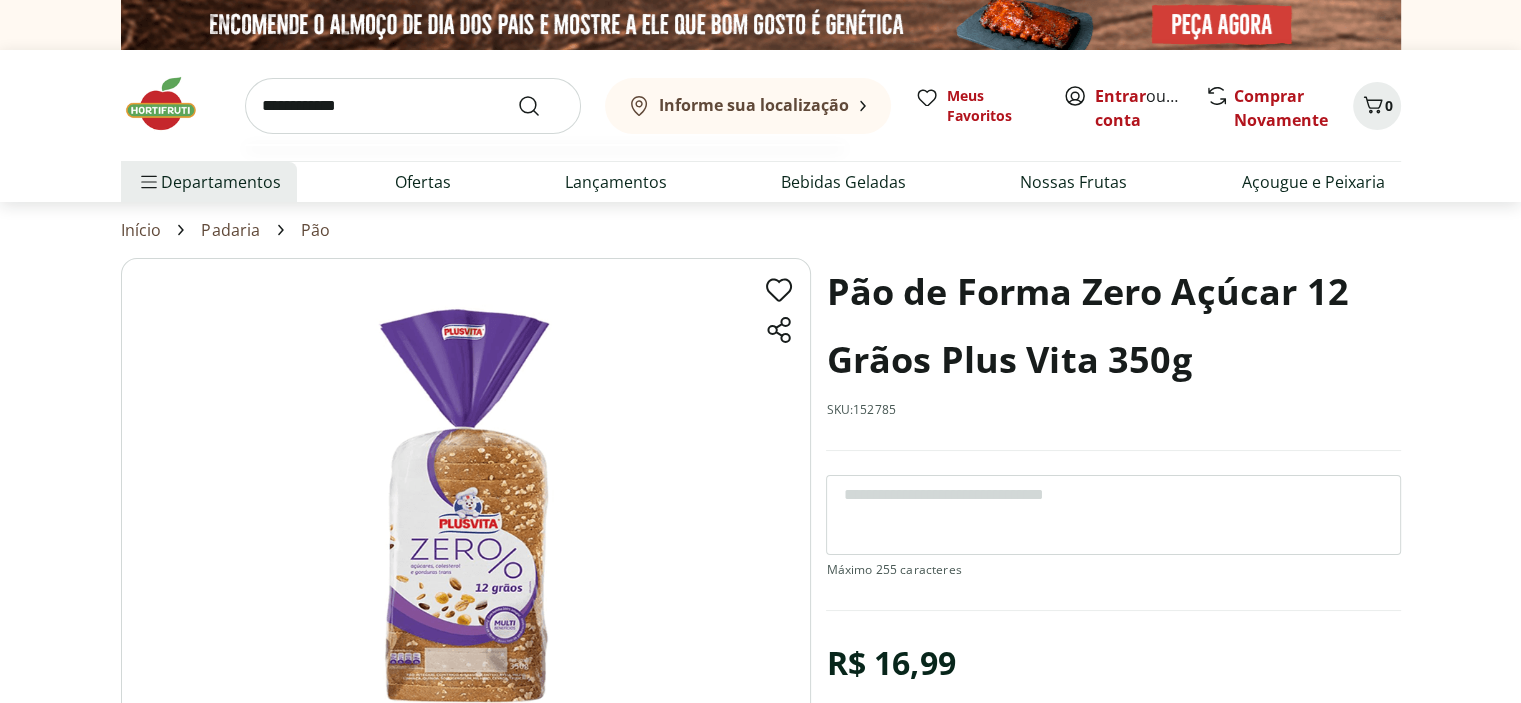 type on "**********" 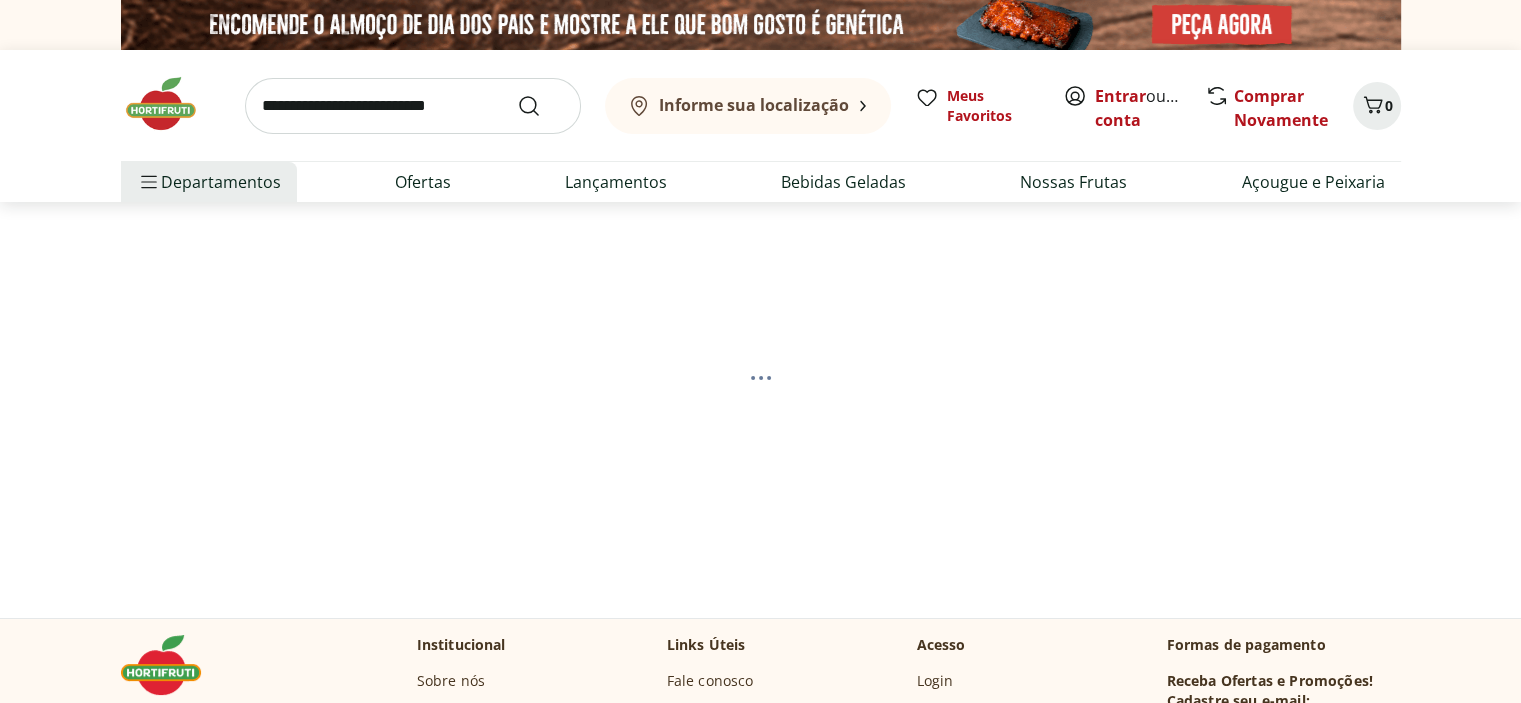 select on "**********" 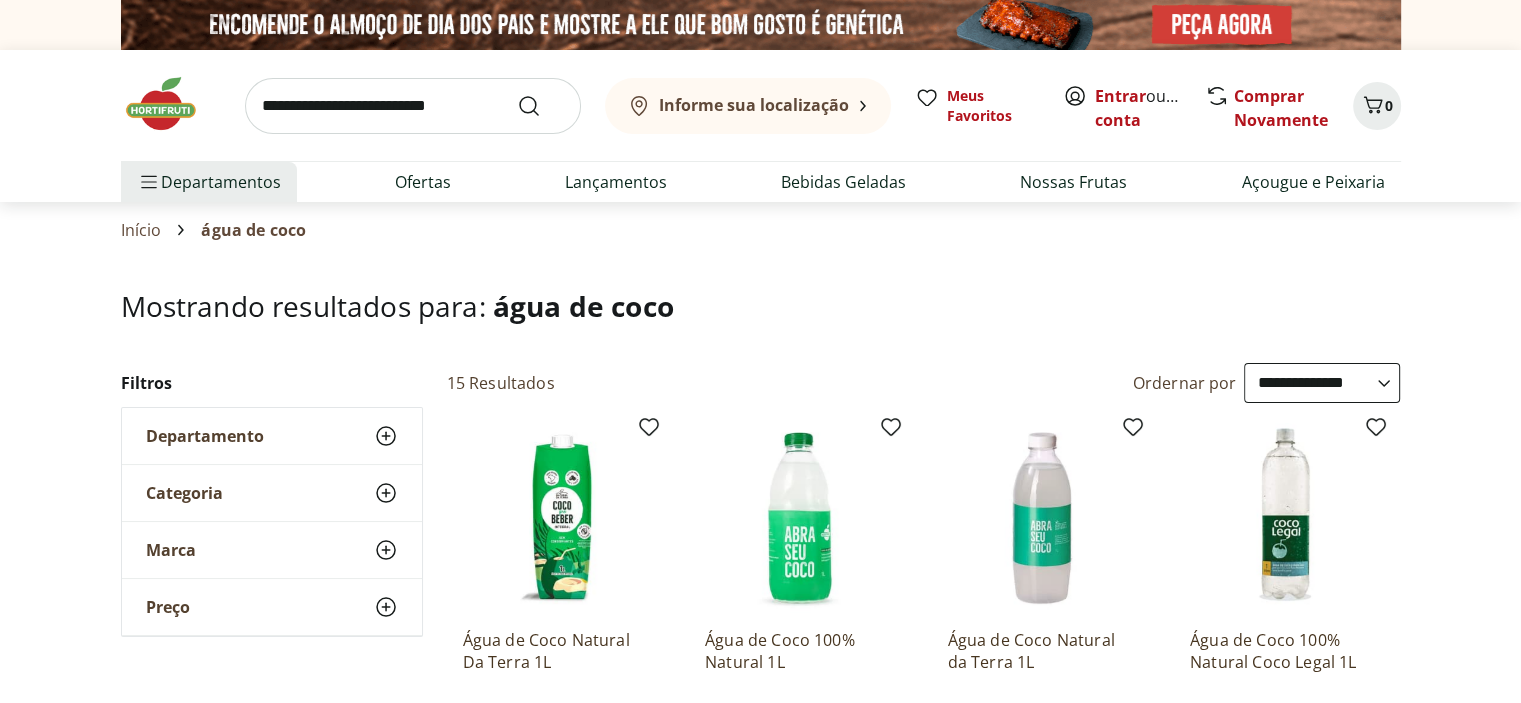 scroll, scrollTop: 148, scrollLeft: 0, axis: vertical 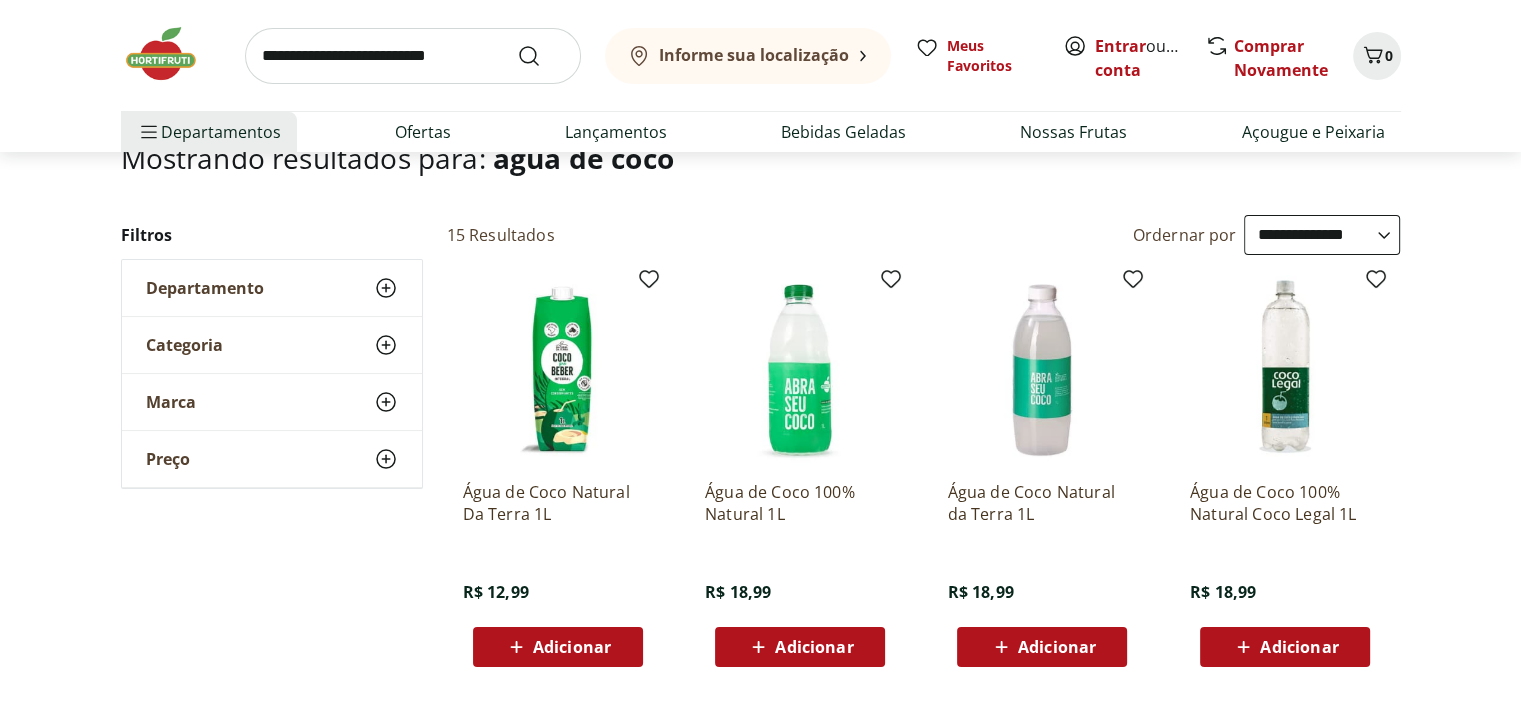 click on "Água de Coco 100% Natural 1L" at bounding box center [800, 503] 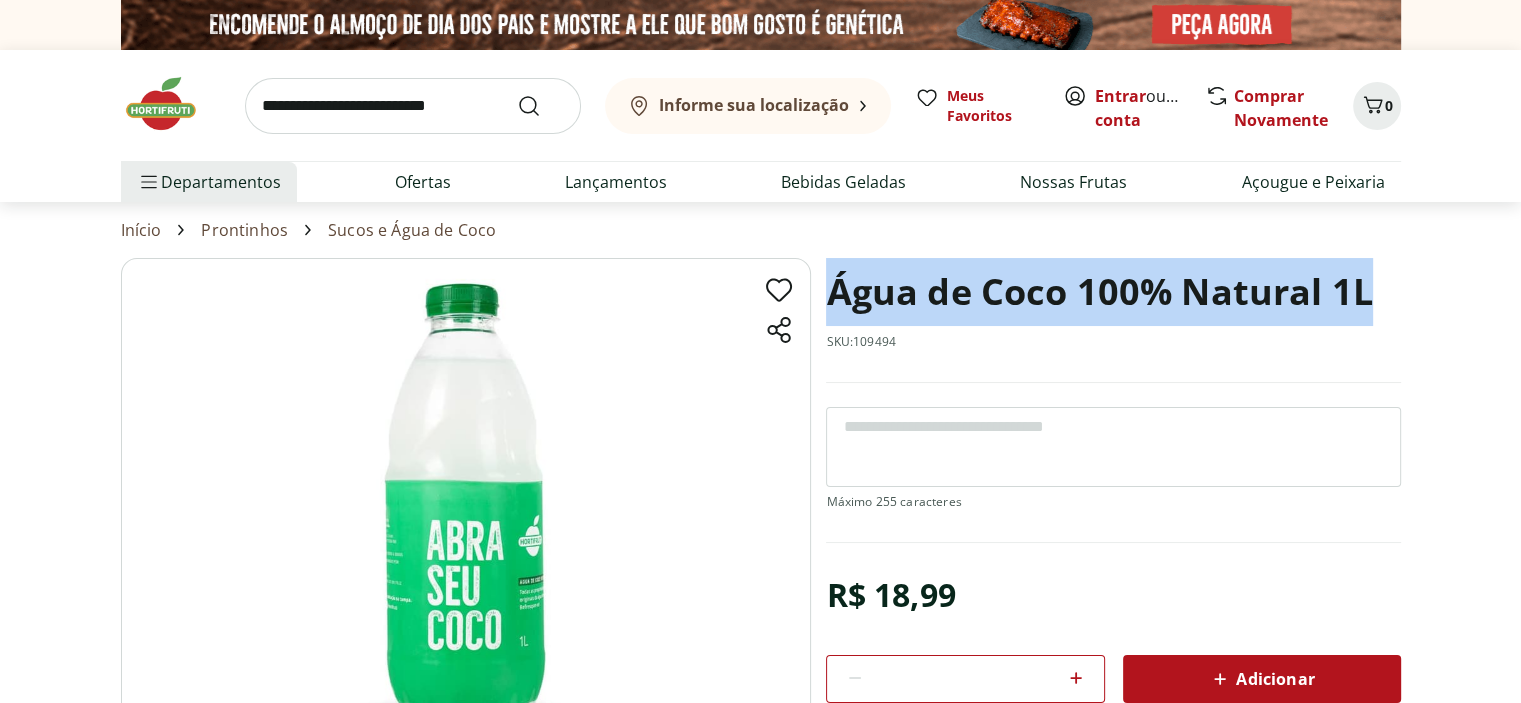 drag, startPoint x: 832, startPoint y: 290, endPoint x: 1450, endPoint y: 311, distance: 618.3567 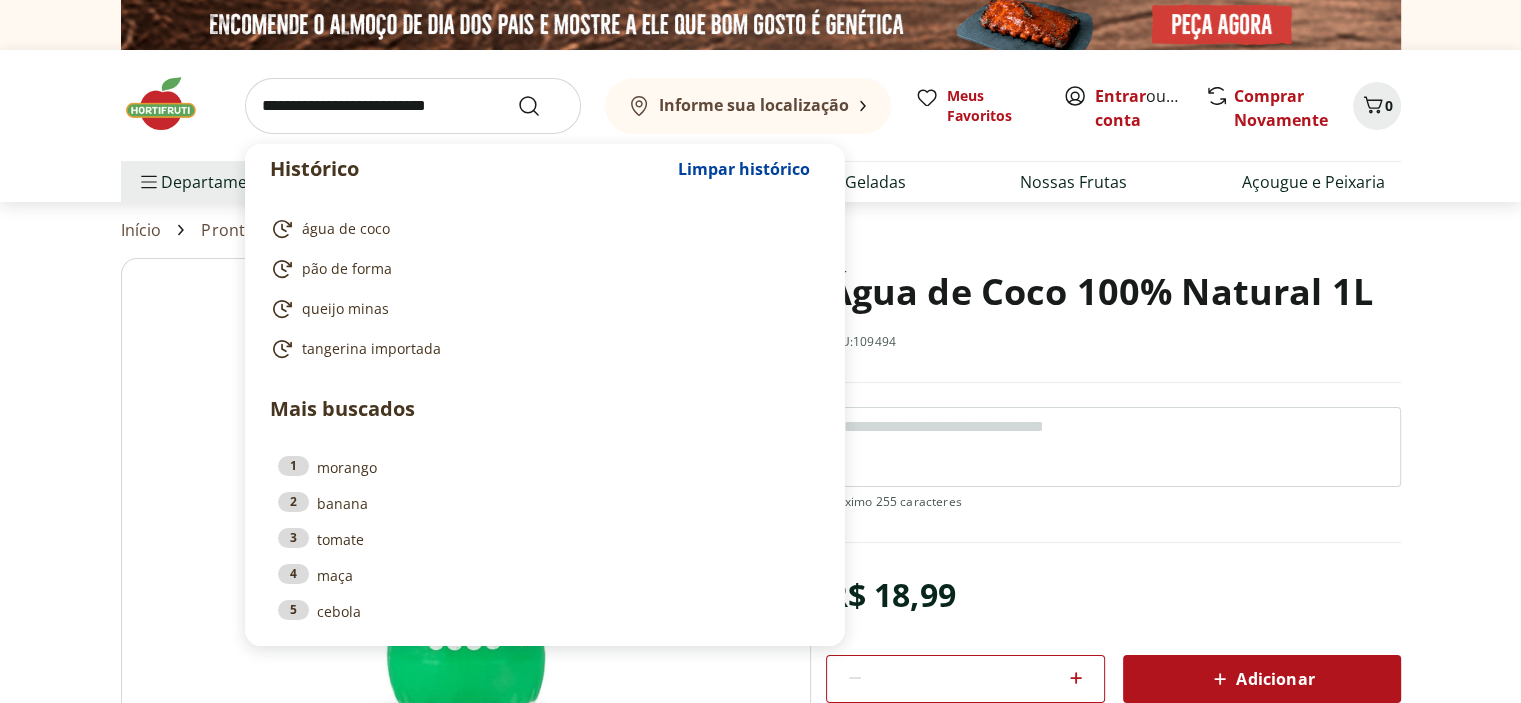 click at bounding box center (413, 106) 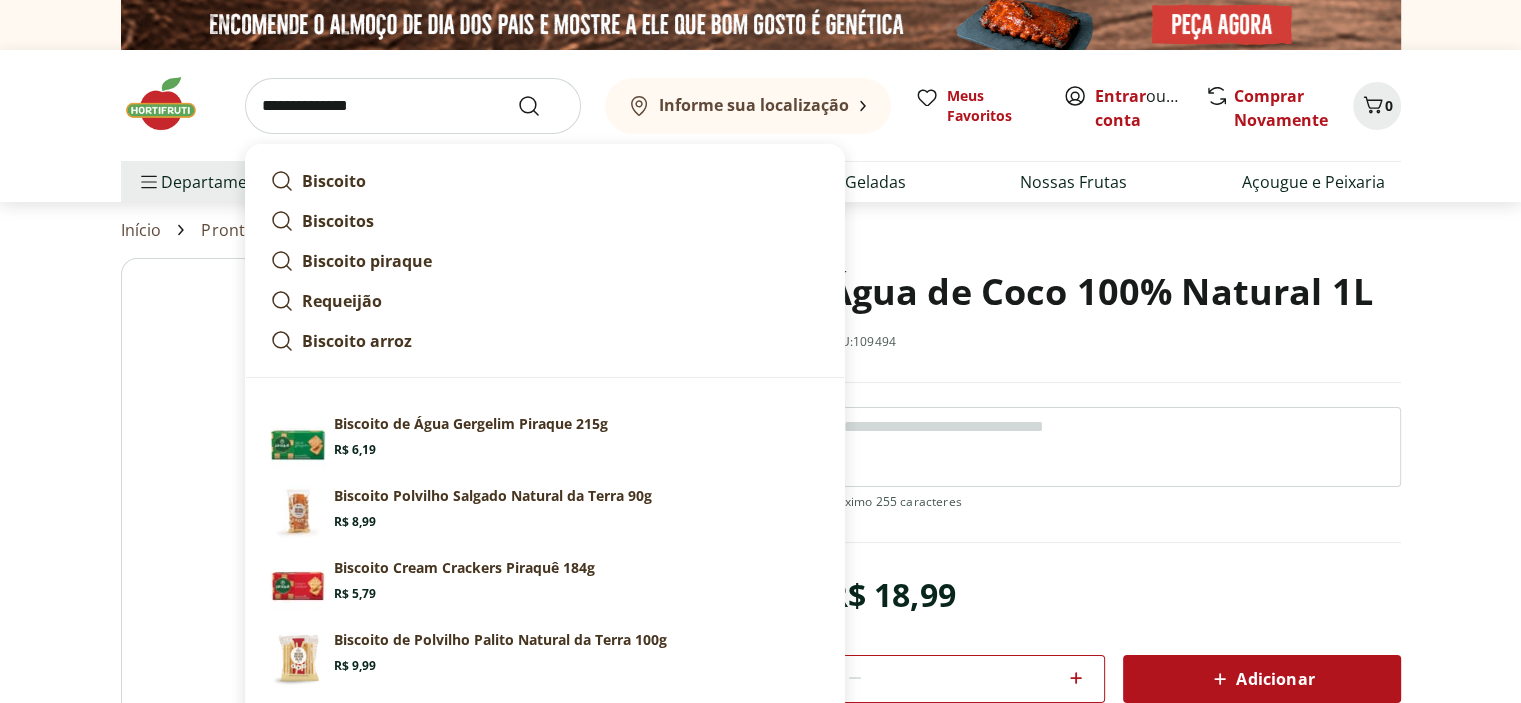 type on "**********" 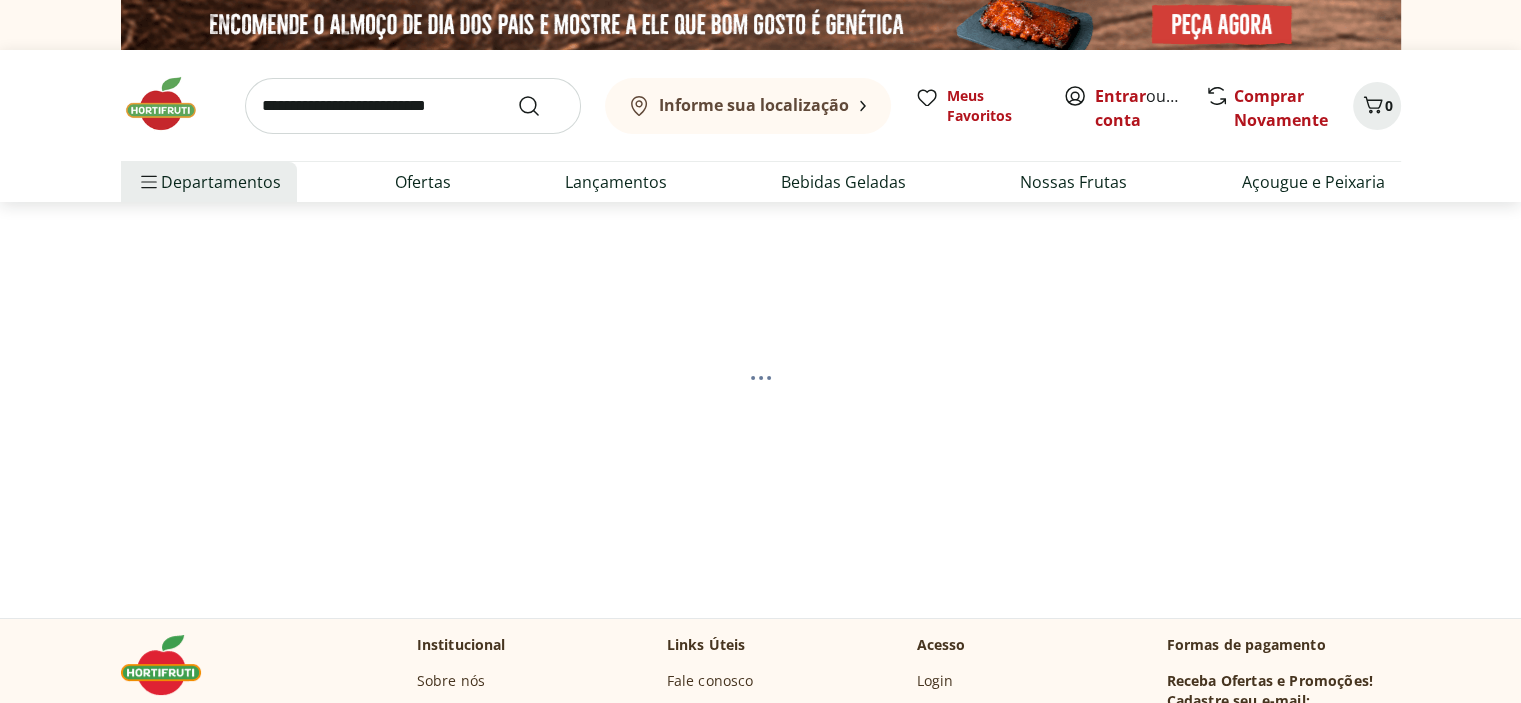 select on "**********" 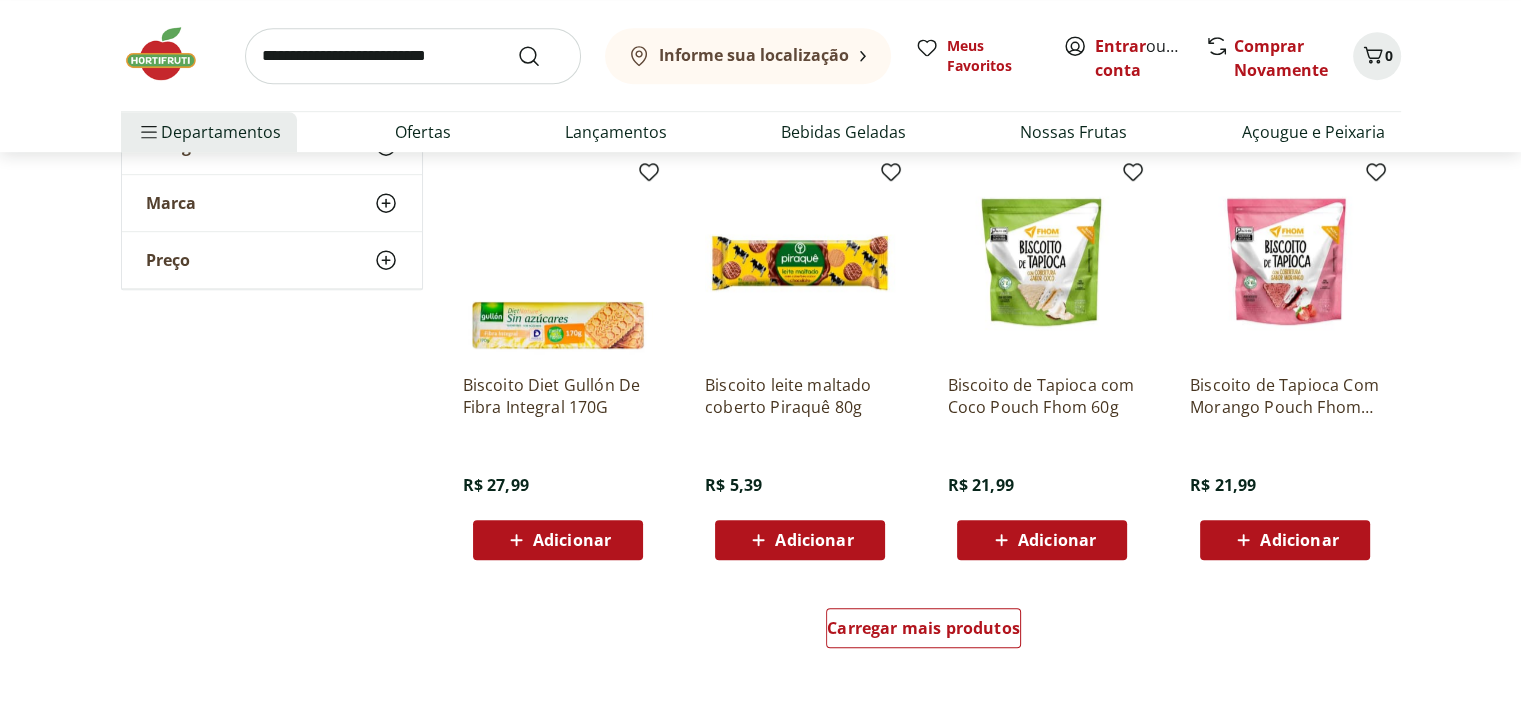 scroll, scrollTop: 1137, scrollLeft: 0, axis: vertical 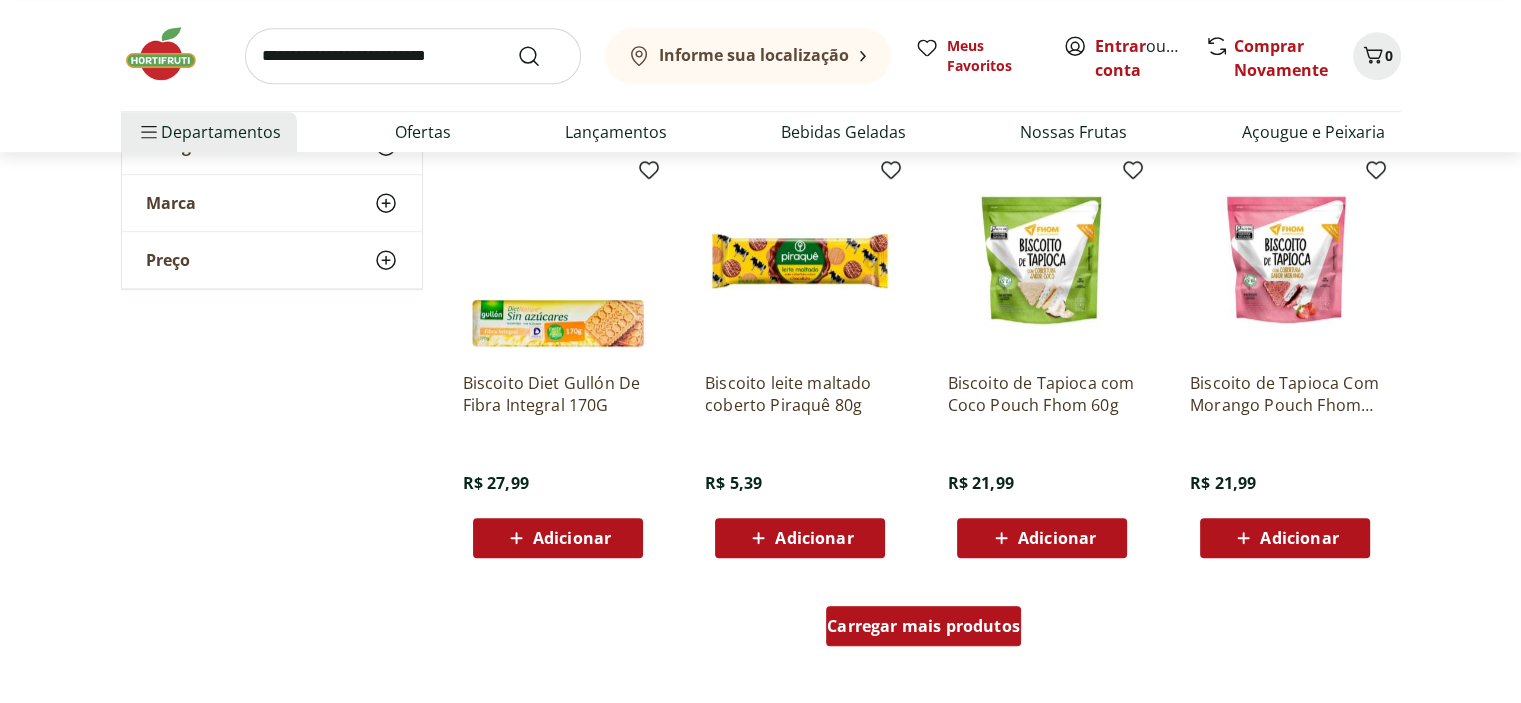 click on "Carregar mais produtos" at bounding box center [923, 626] 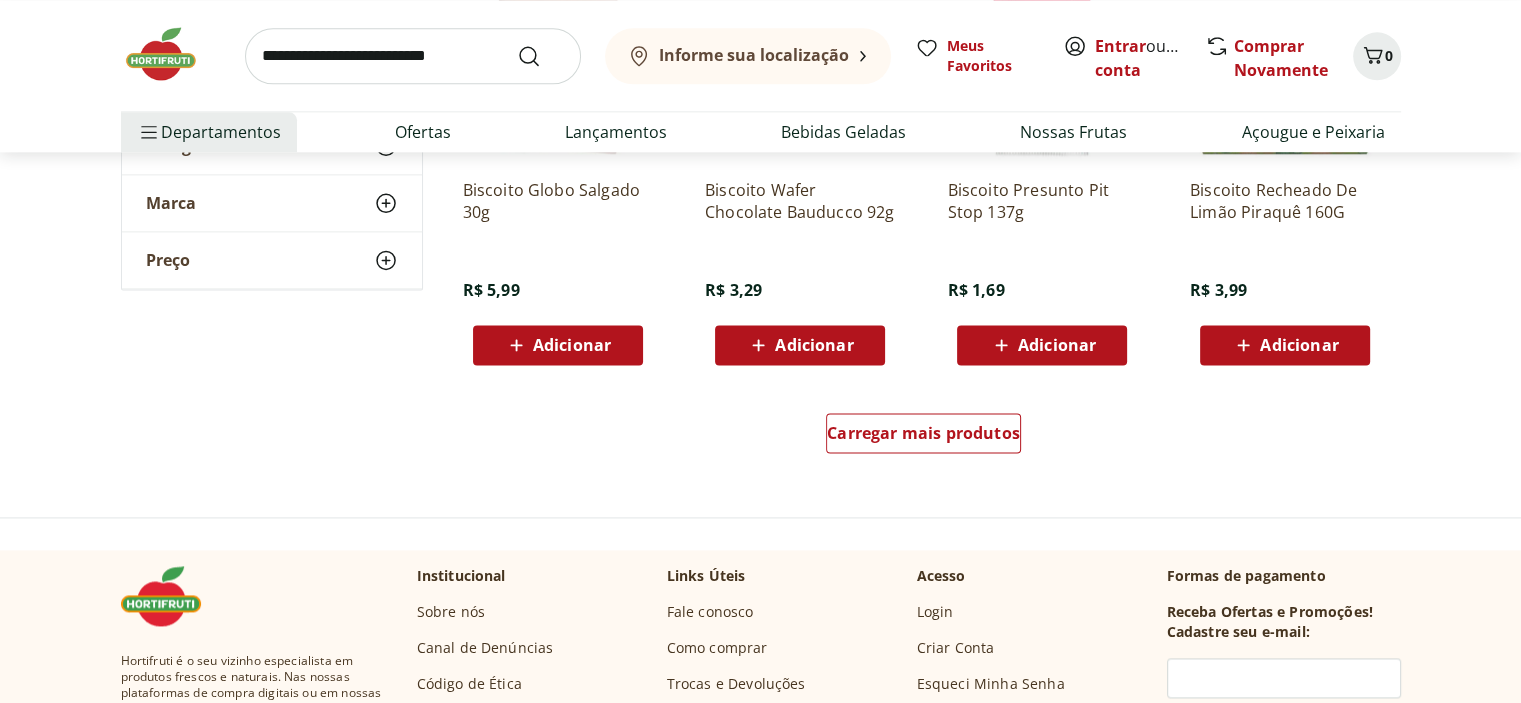 scroll, scrollTop: 2547, scrollLeft: 0, axis: vertical 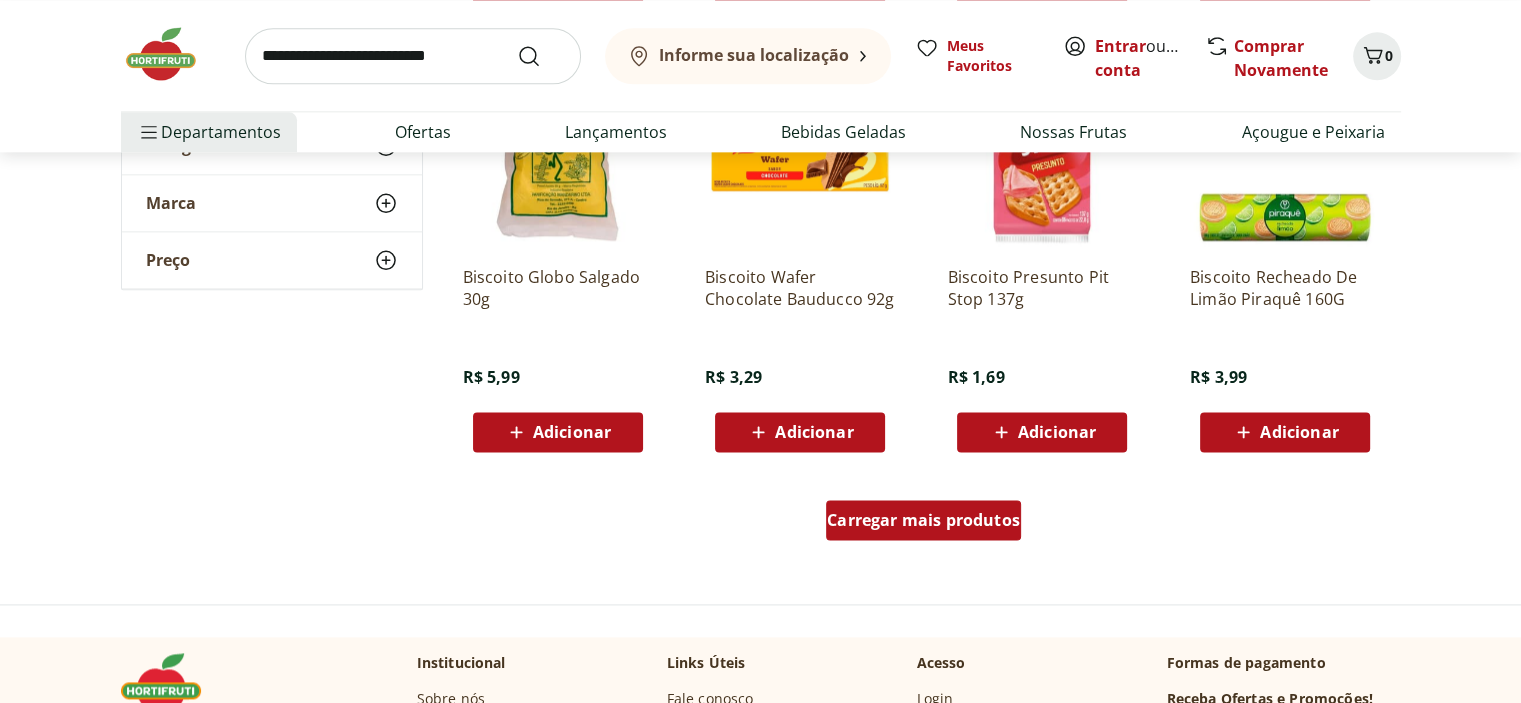 click on "Carregar mais produtos" at bounding box center (923, 520) 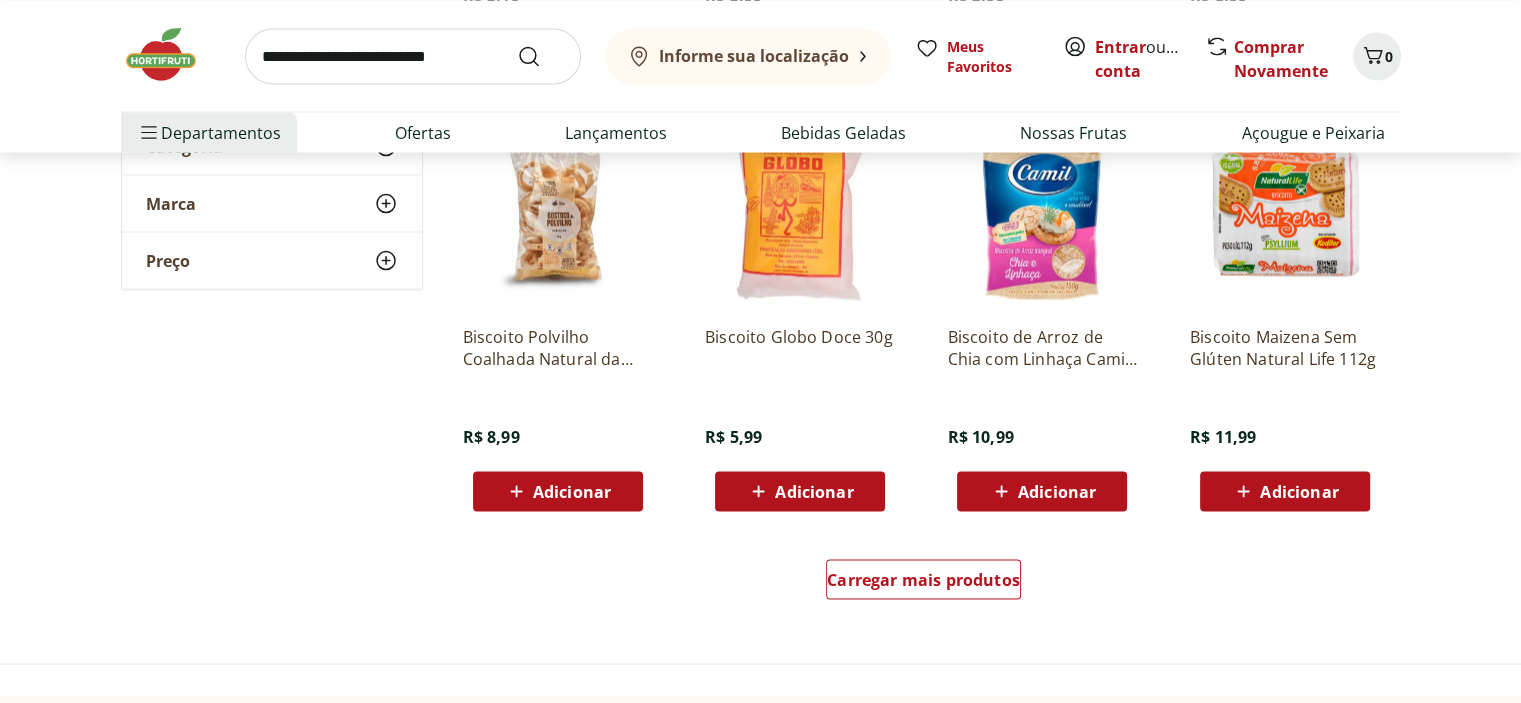 scroll, scrollTop: 3757, scrollLeft: 0, axis: vertical 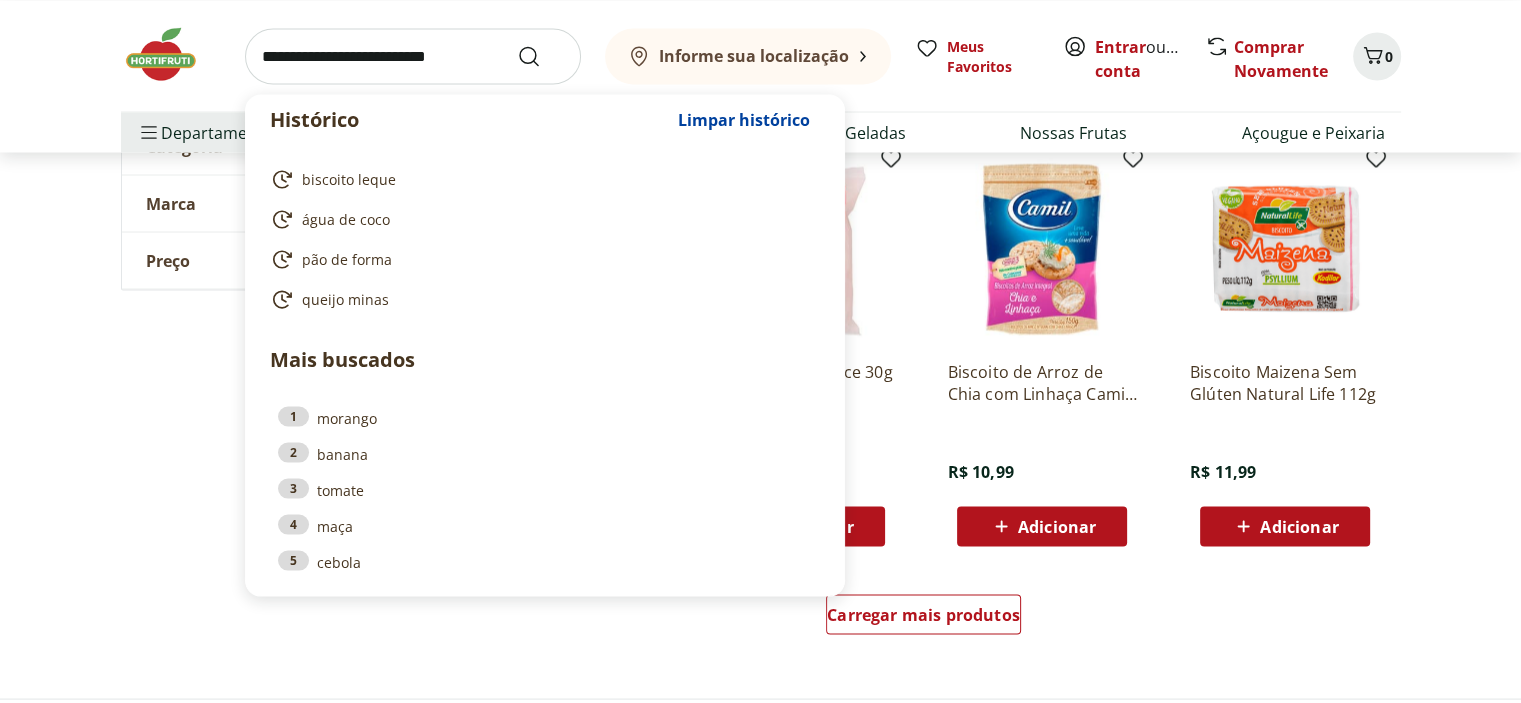 click at bounding box center [413, 56] 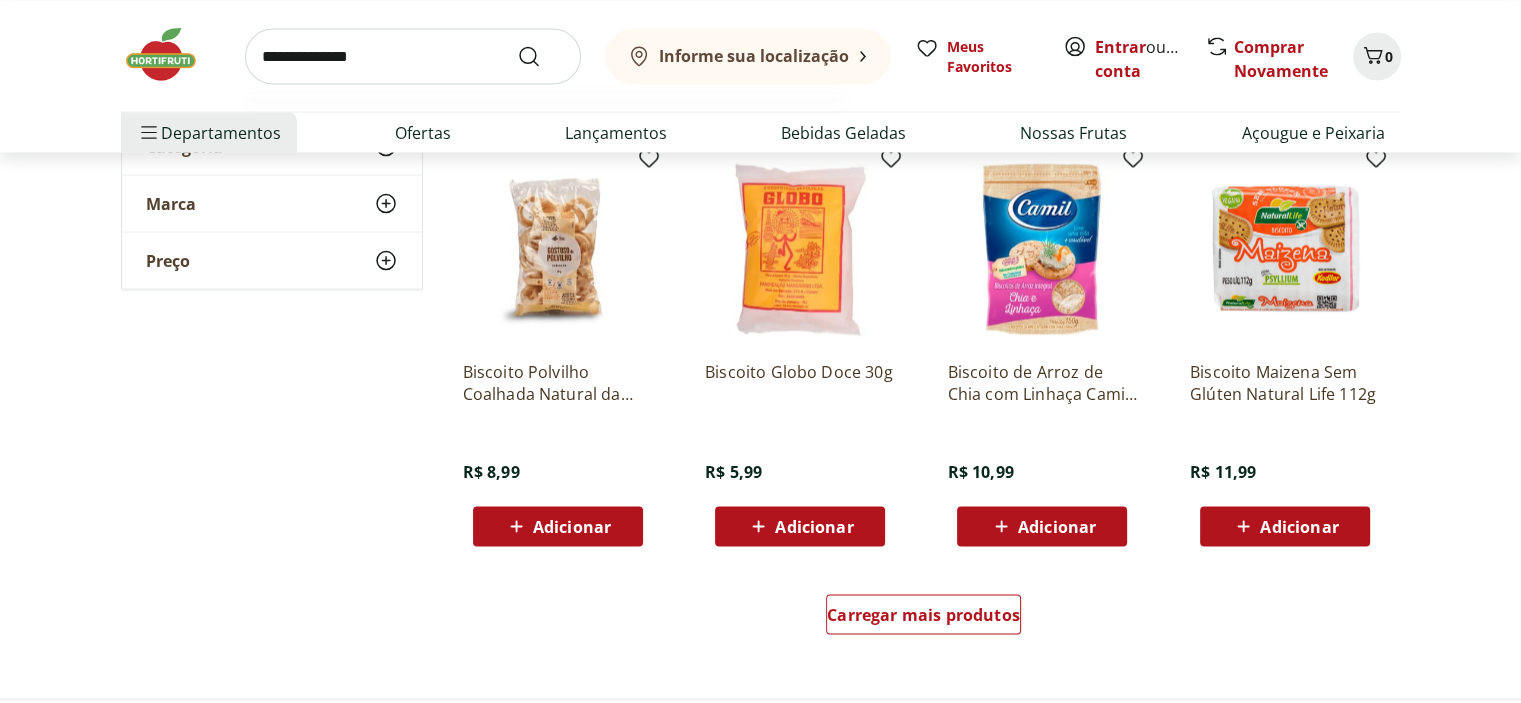 type on "**********" 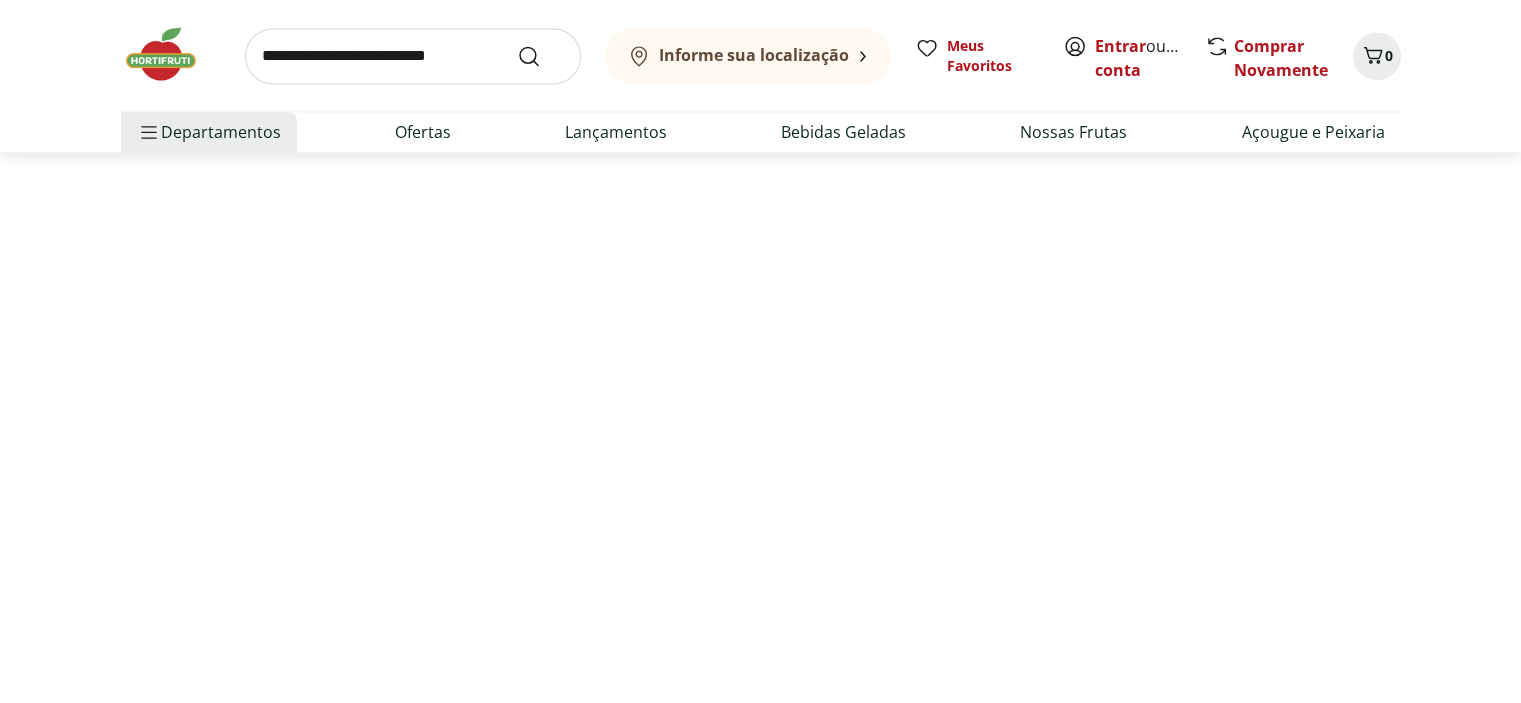 scroll, scrollTop: 0, scrollLeft: 0, axis: both 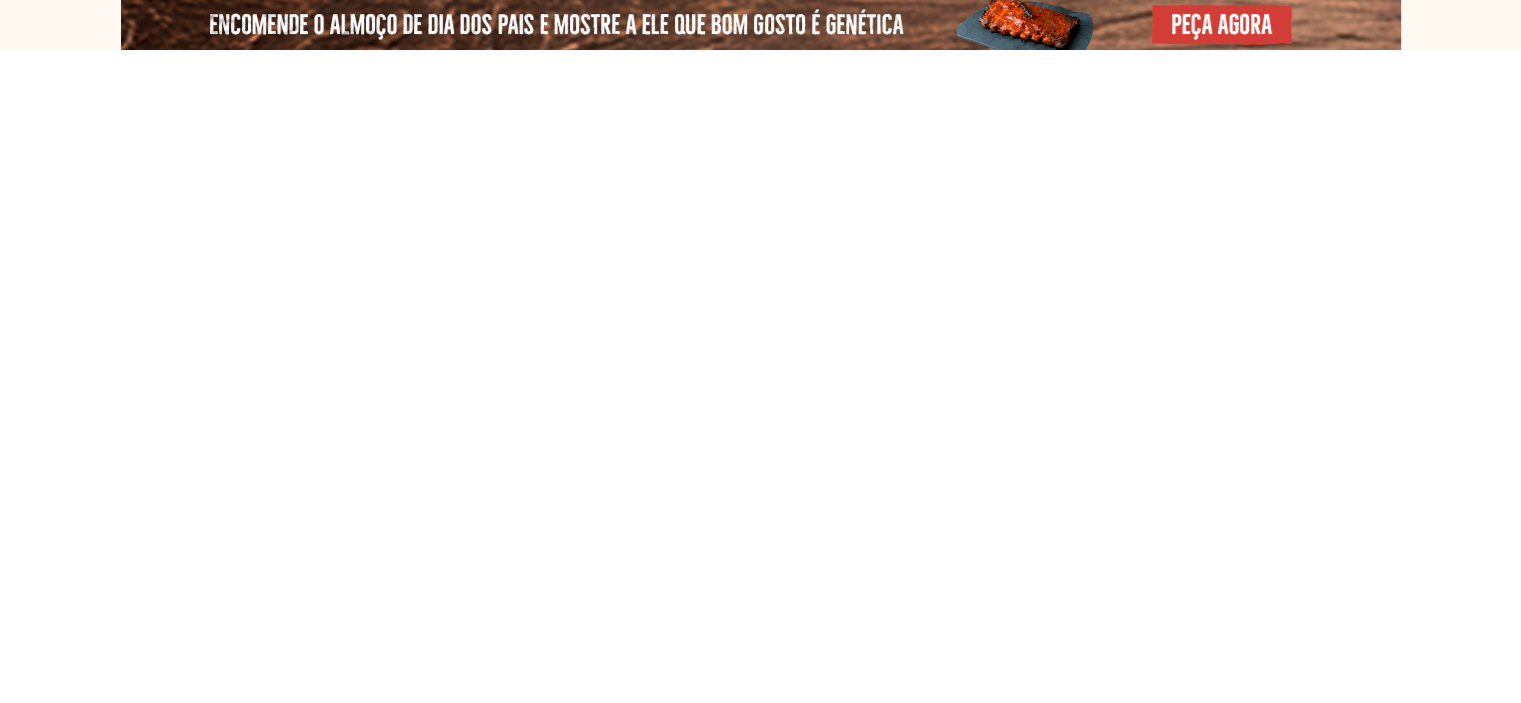 select on "**********" 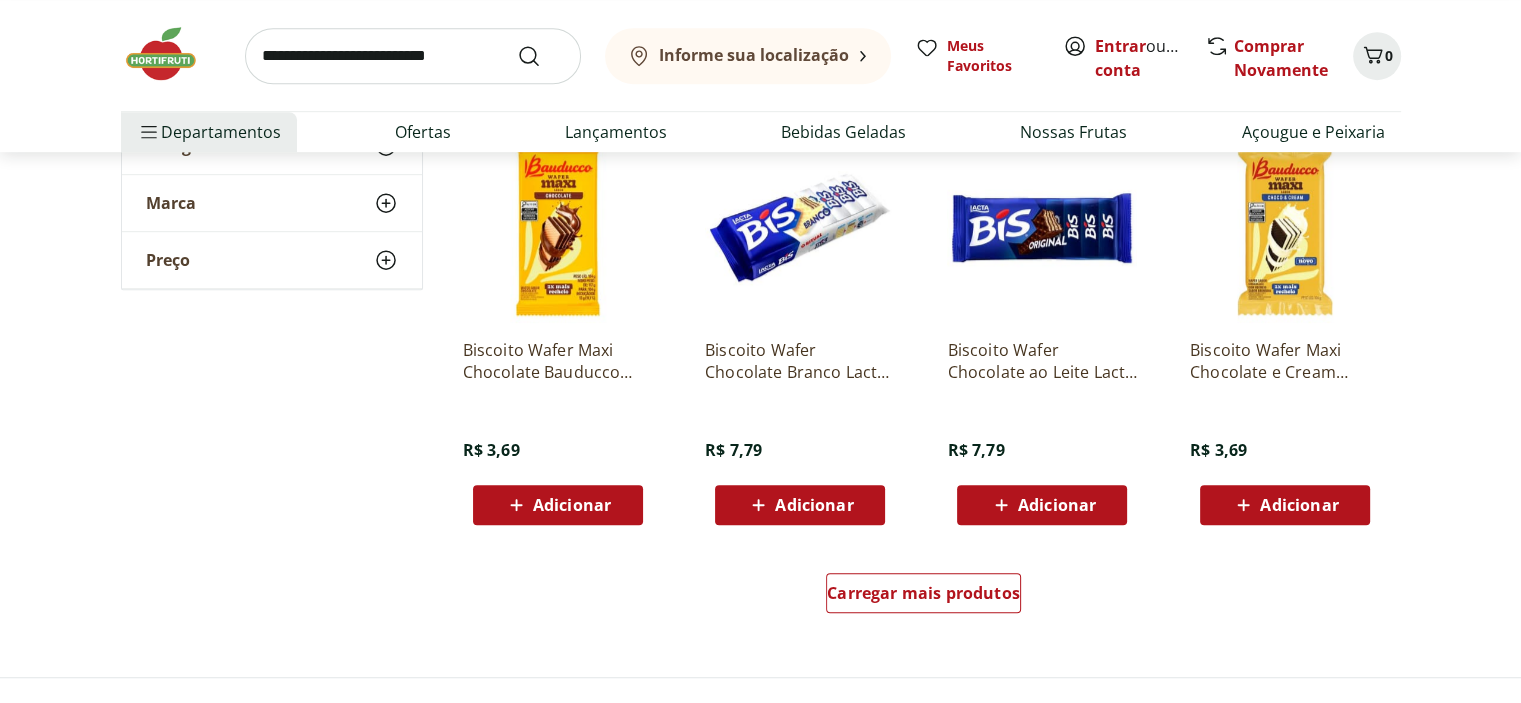 scroll, scrollTop: 1171, scrollLeft: 0, axis: vertical 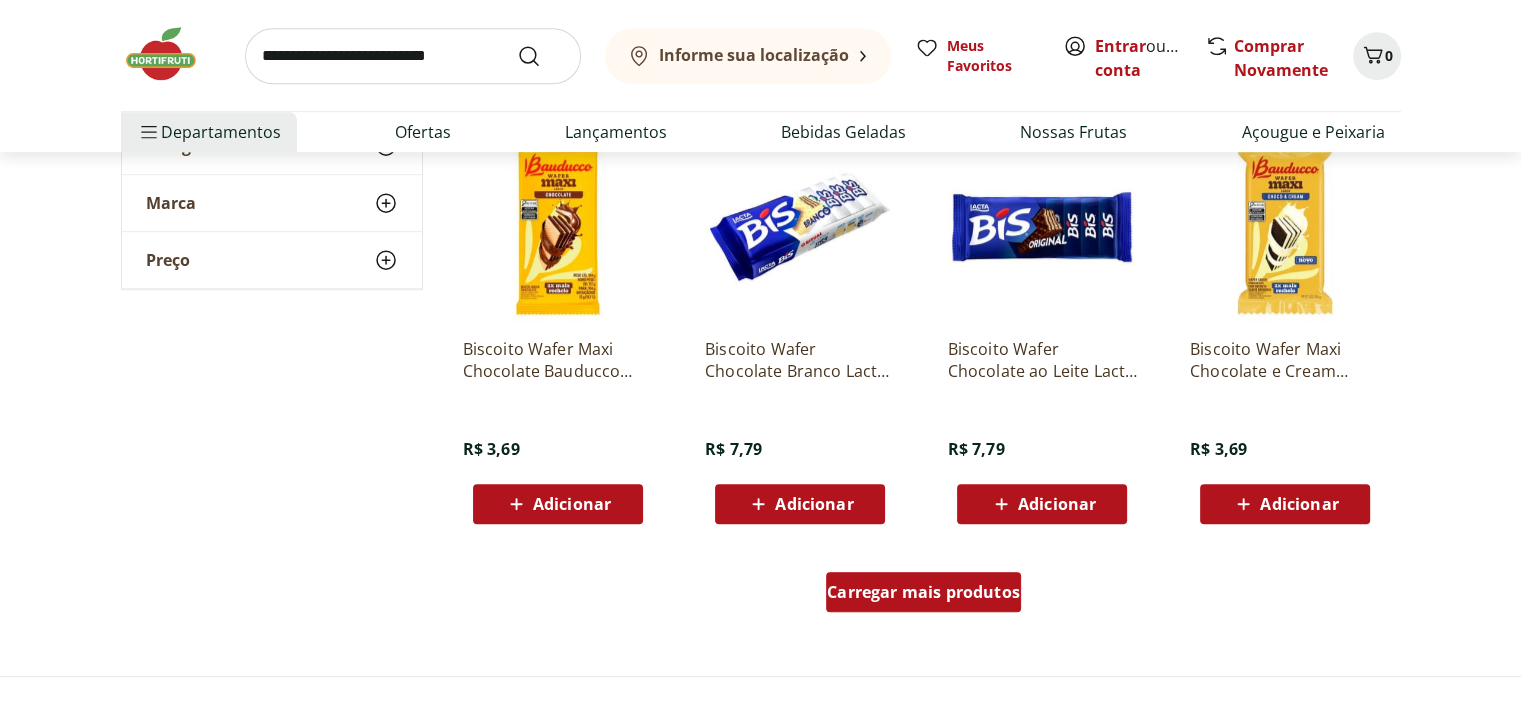 click on "Carregar mais produtos" at bounding box center [923, 592] 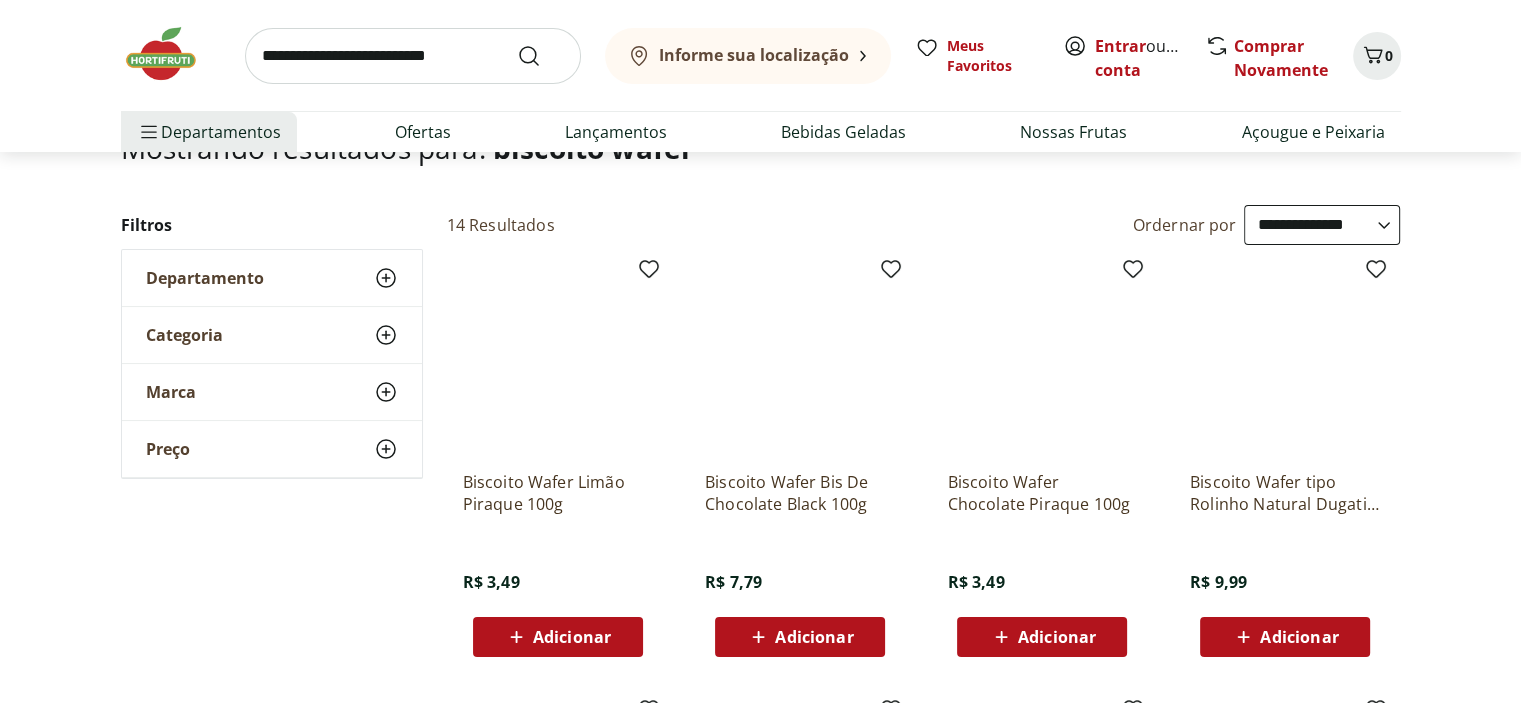 scroll, scrollTop: 0, scrollLeft: 0, axis: both 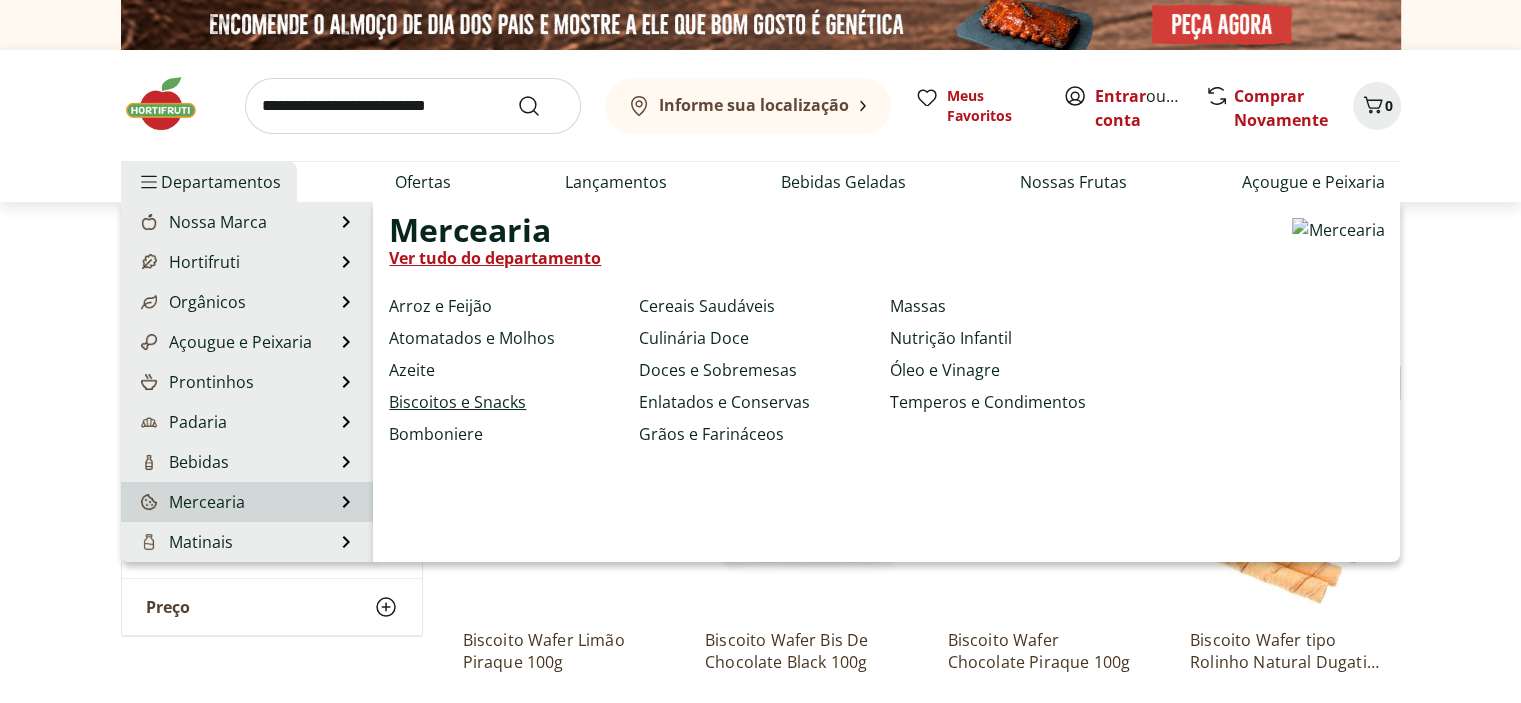 click on "Biscoitos e Snacks" at bounding box center (457, 402) 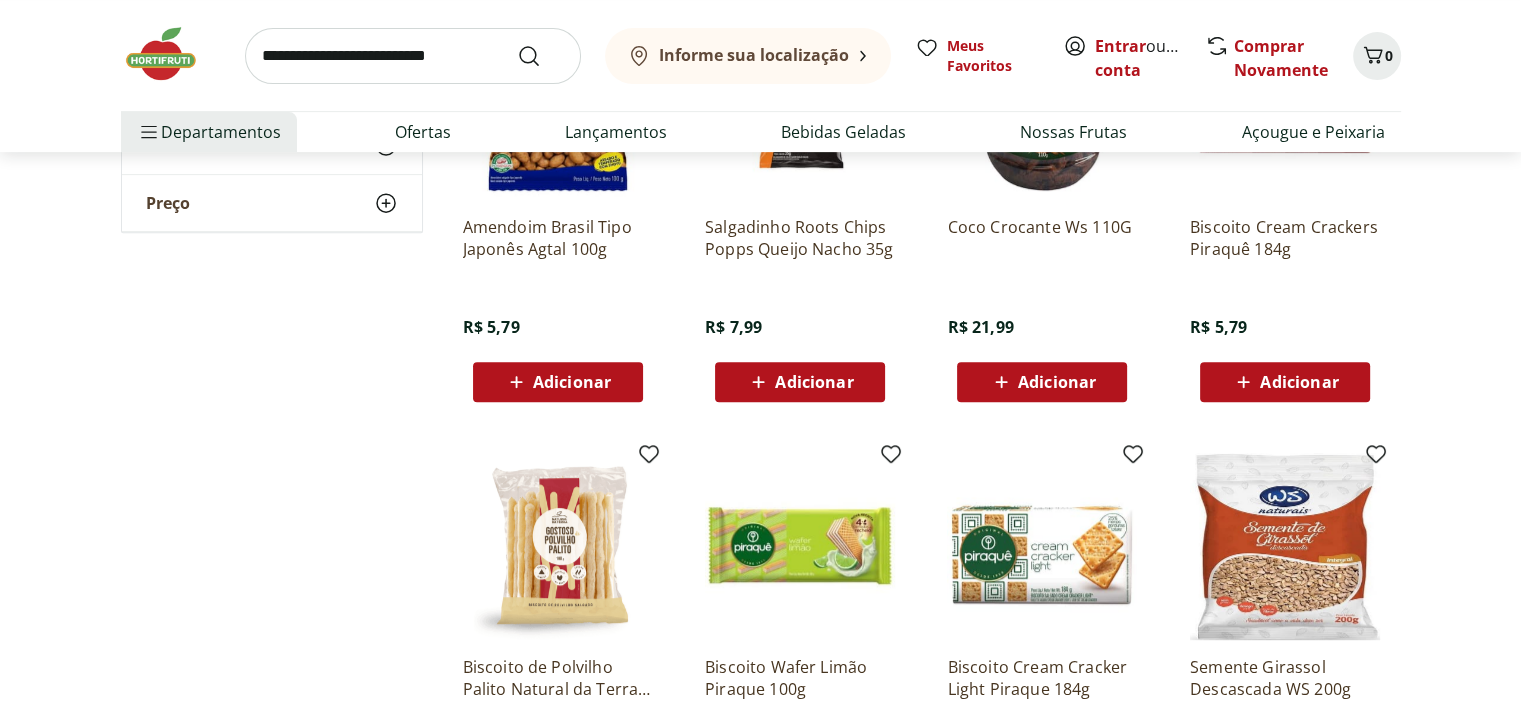 scroll, scrollTop: 1058, scrollLeft: 0, axis: vertical 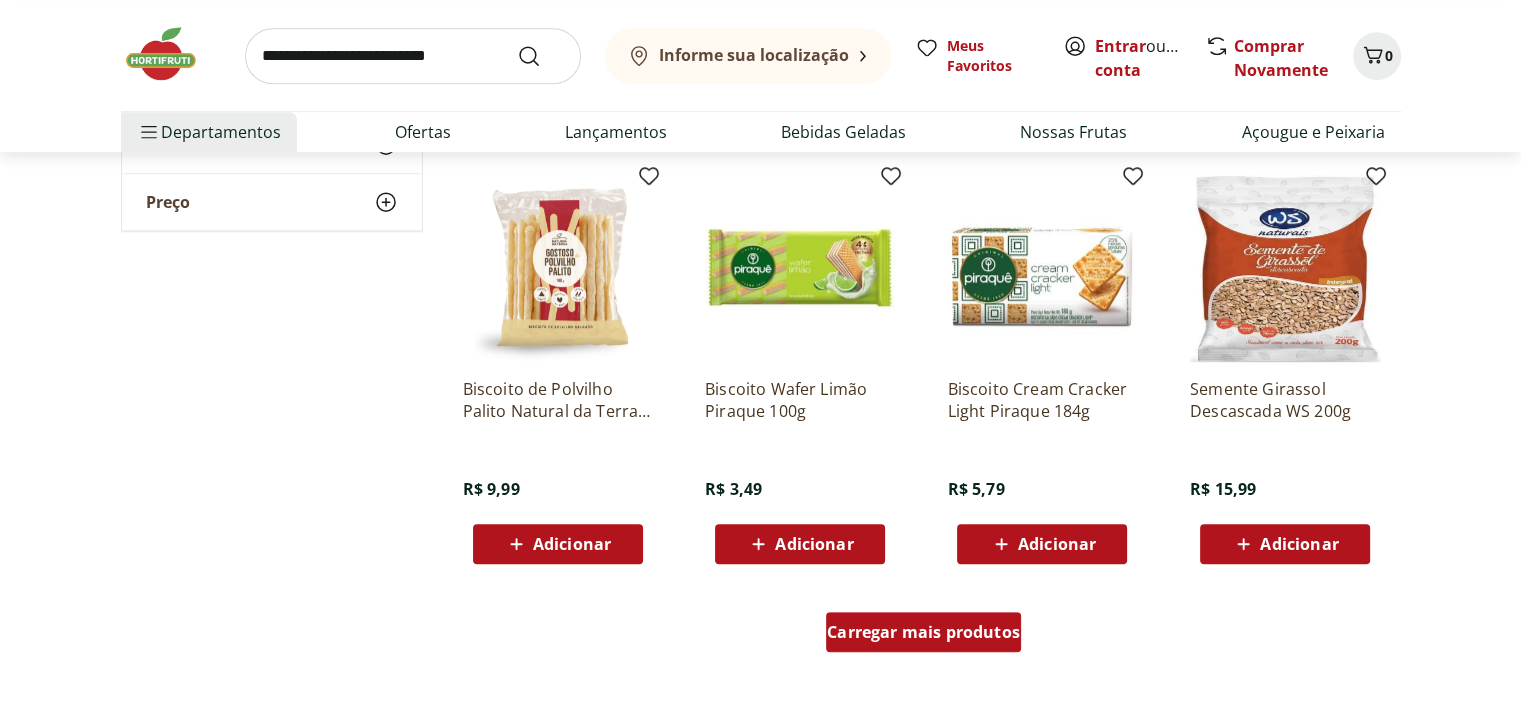 click on "Carregar mais produtos" at bounding box center [923, 636] 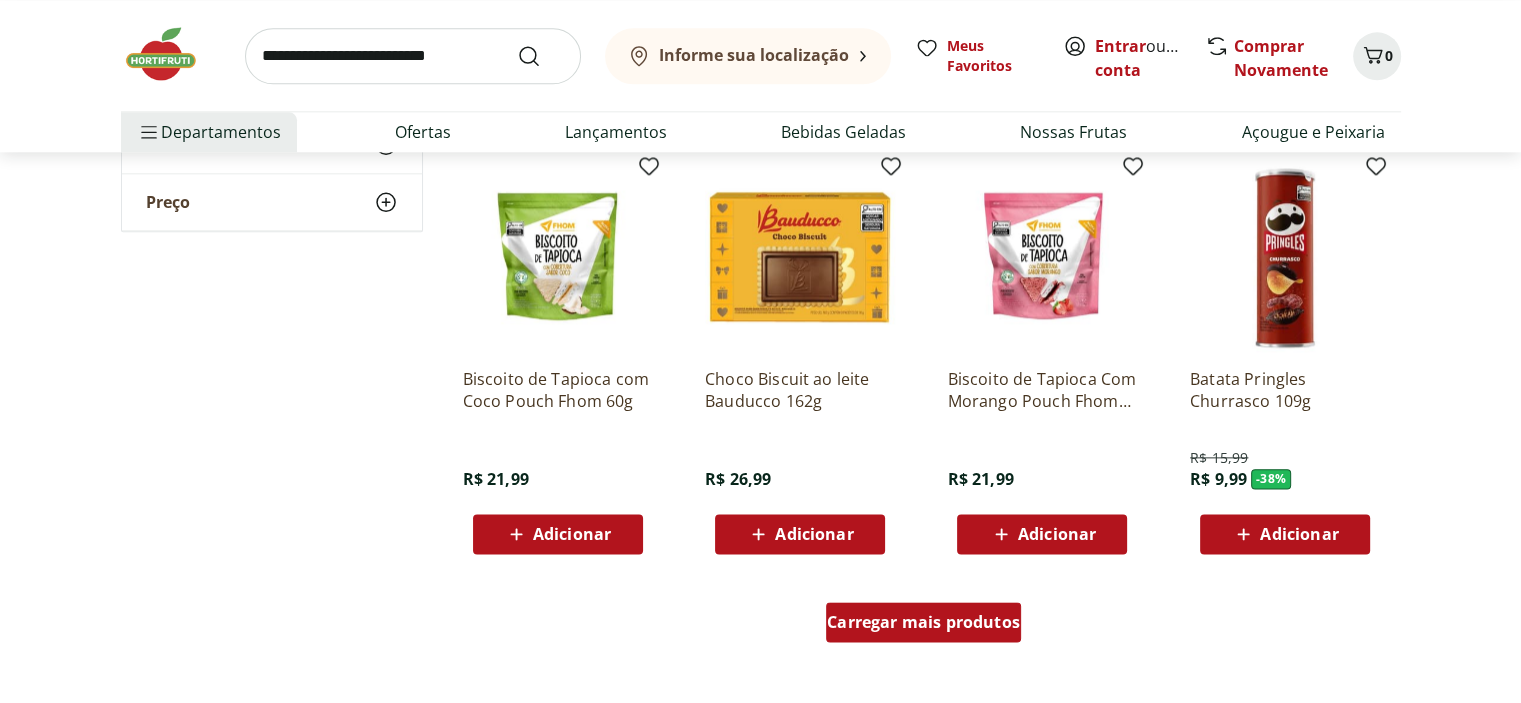 scroll, scrollTop: 2374, scrollLeft: 0, axis: vertical 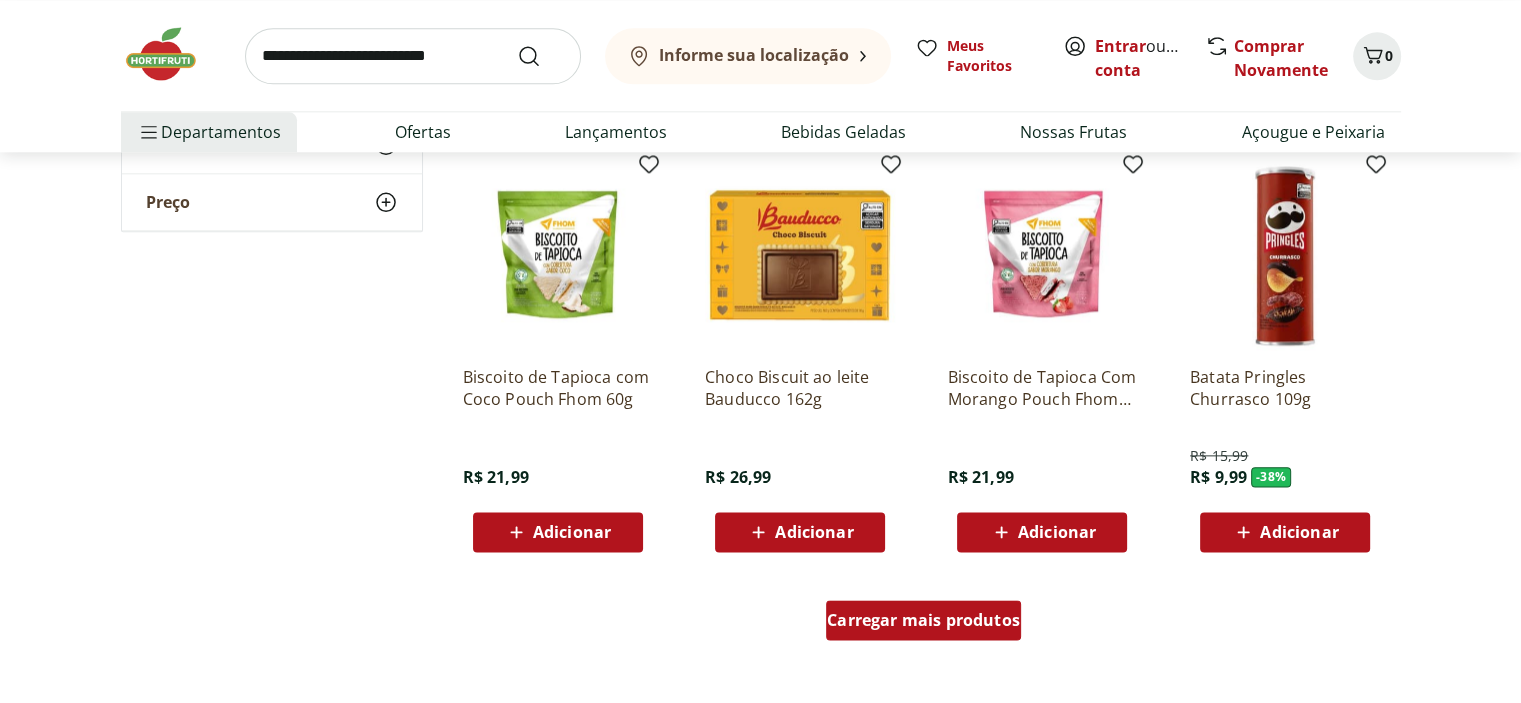 click on "Carregar mais produtos" at bounding box center (923, 620) 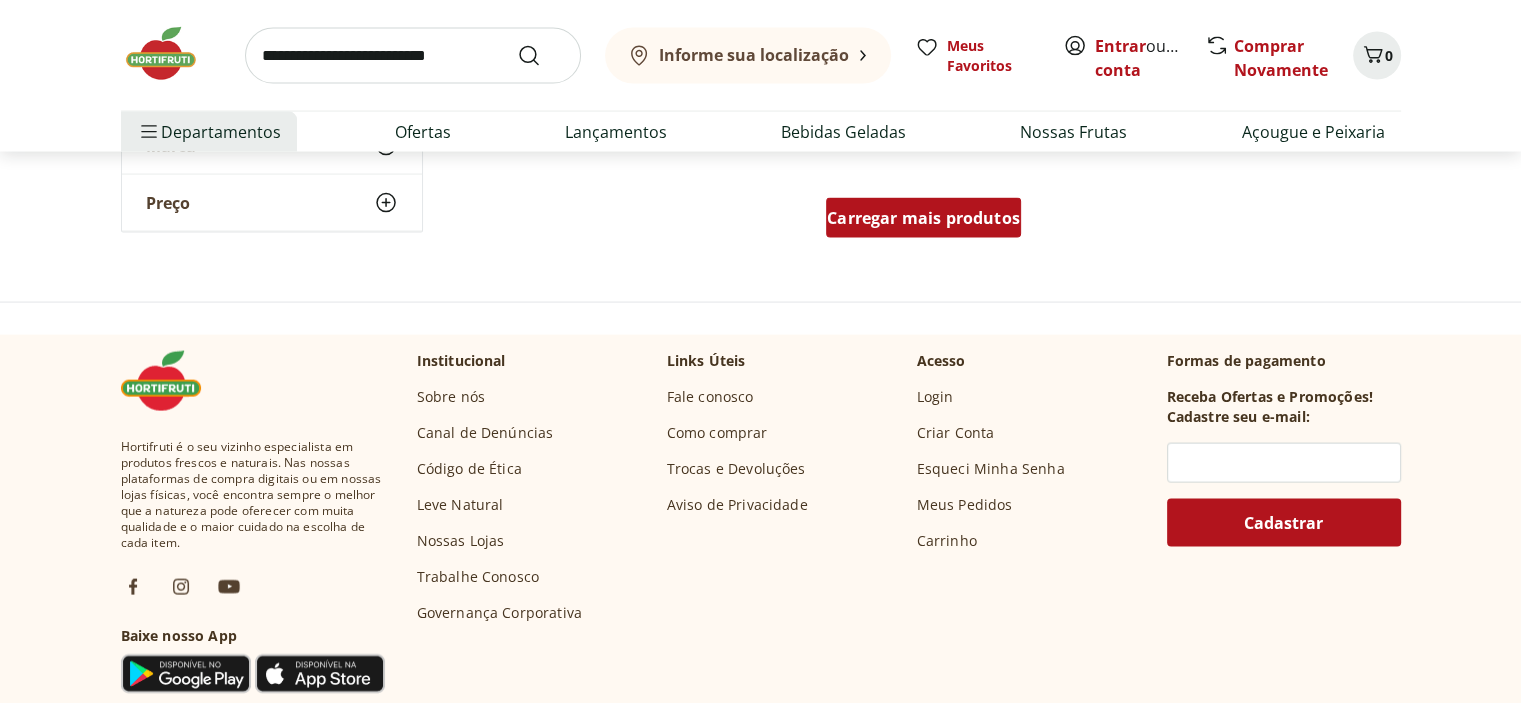 scroll, scrollTop: 3891, scrollLeft: 0, axis: vertical 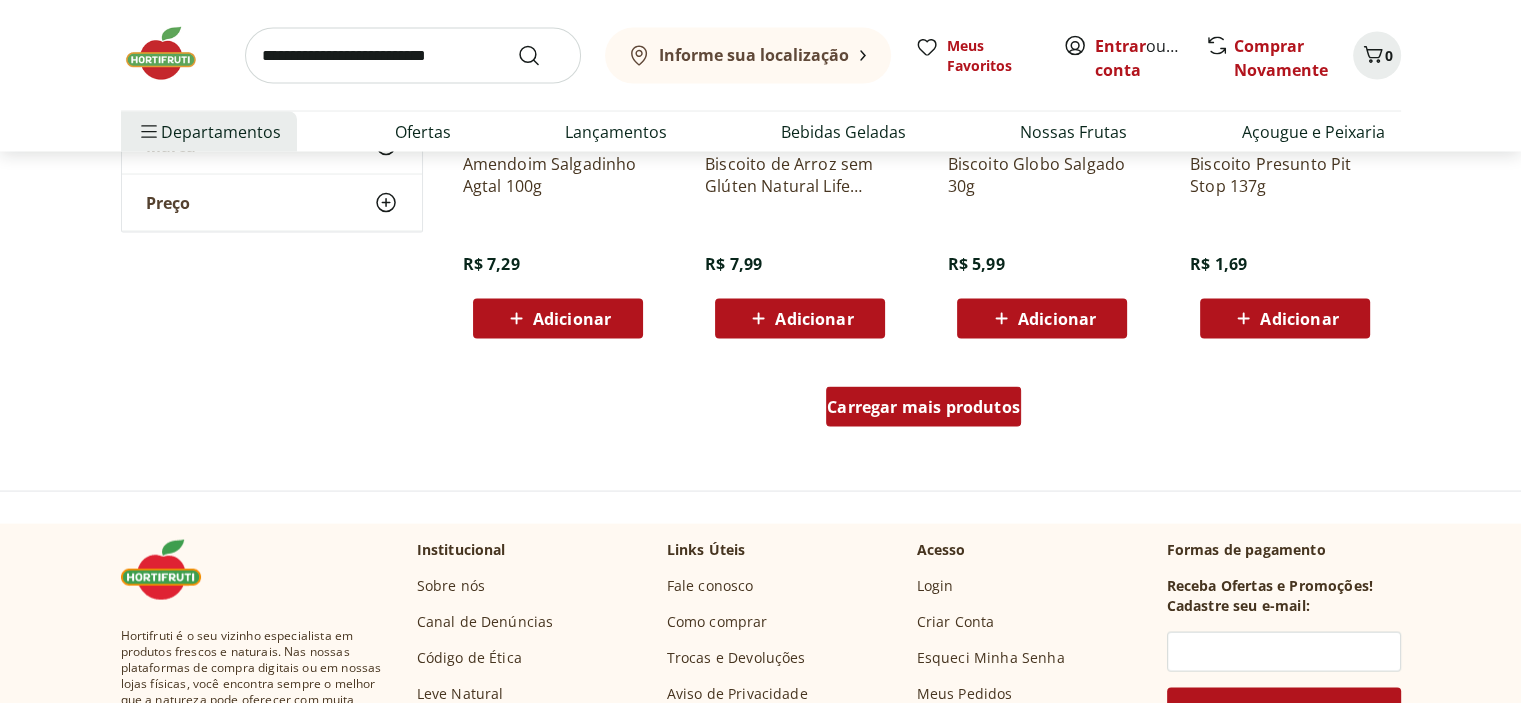 click on "Carregar mais produtos" at bounding box center [923, 411] 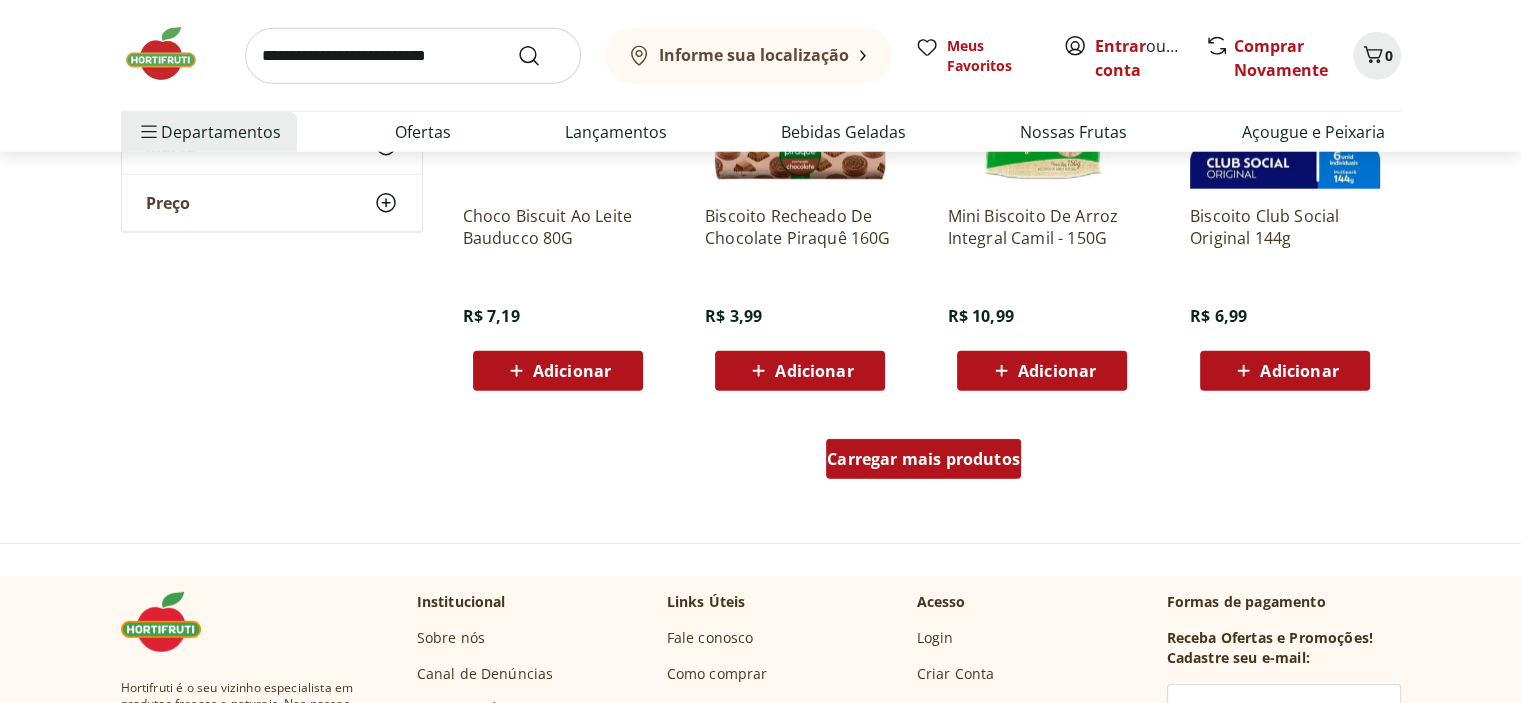 scroll, scrollTop: 5194, scrollLeft: 0, axis: vertical 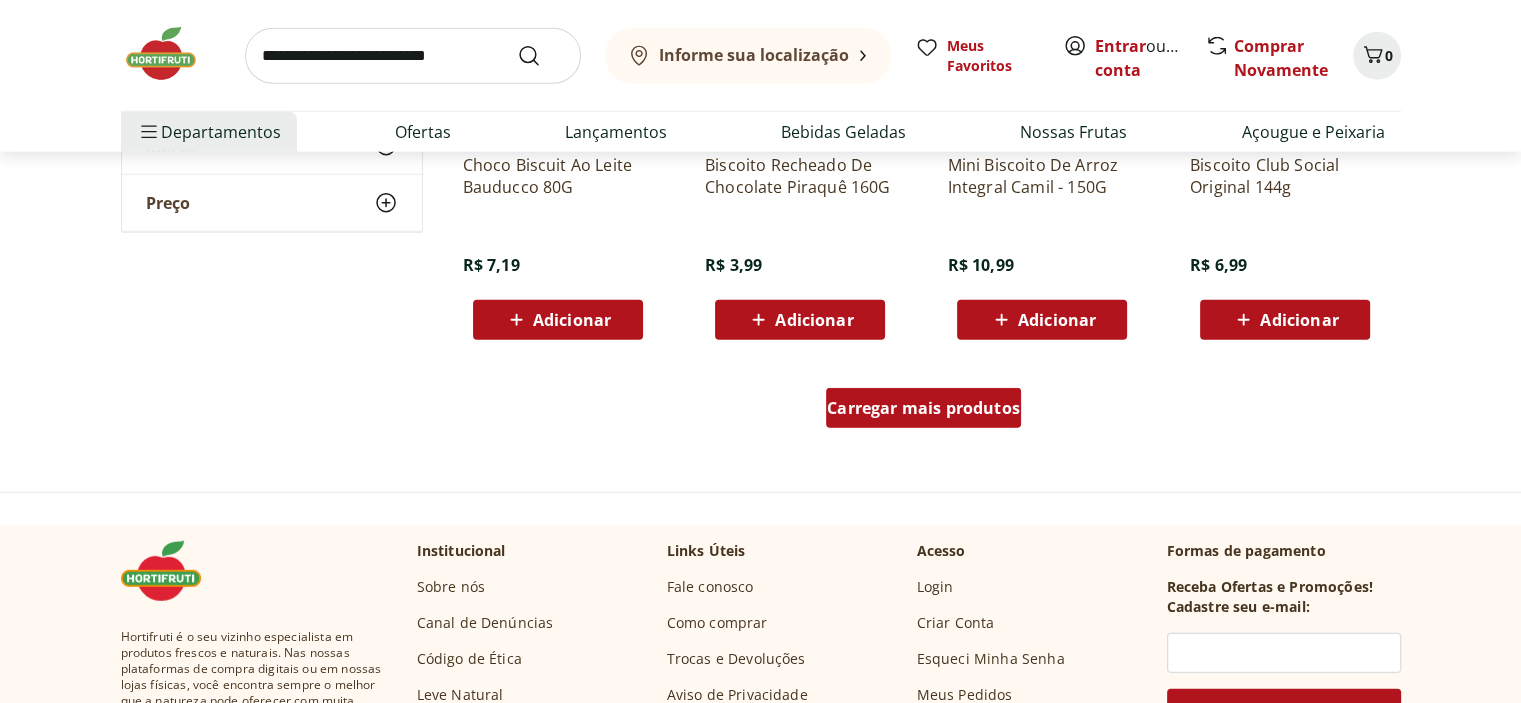 click on "Carregar mais produtos" at bounding box center [923, 412] 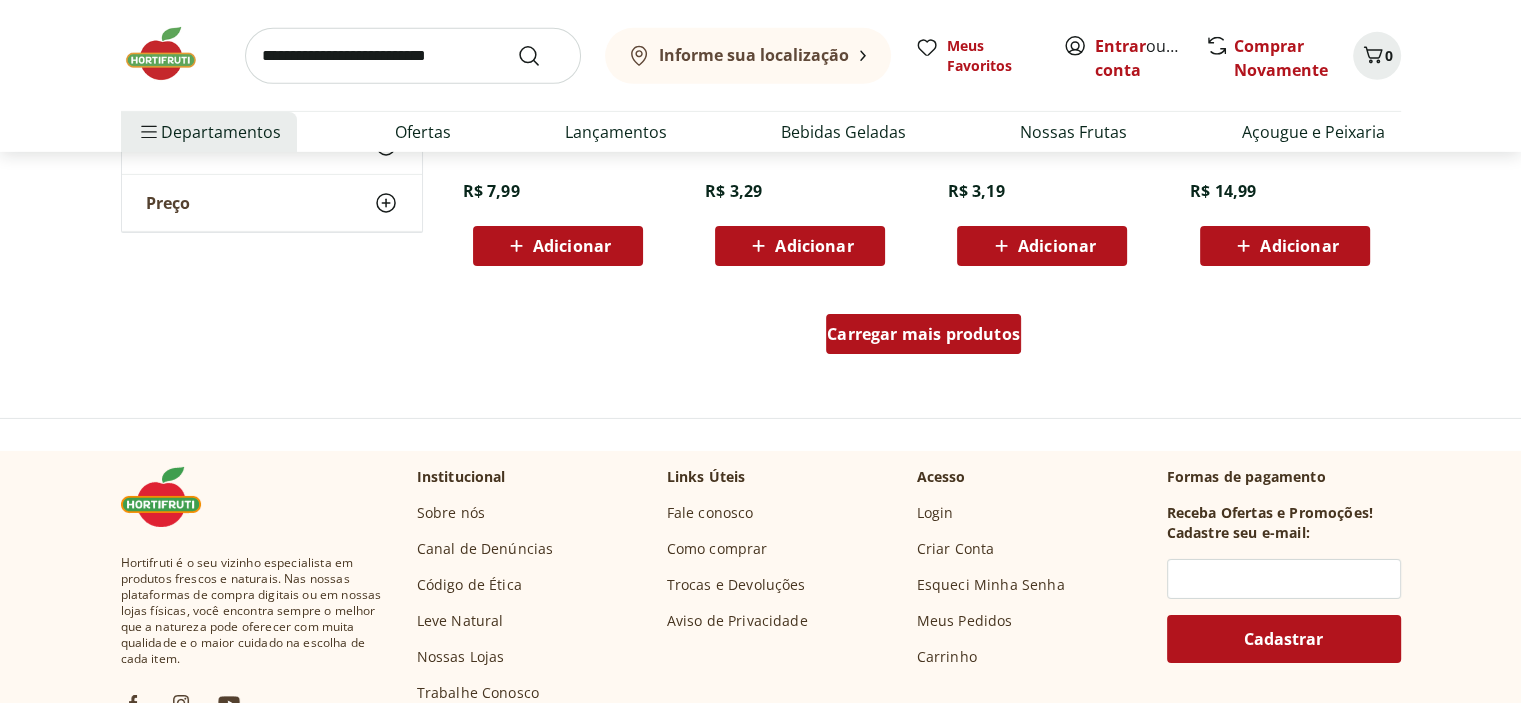 scroll, scrollTop: 6640, scrollLeft: 0, axis: vertical 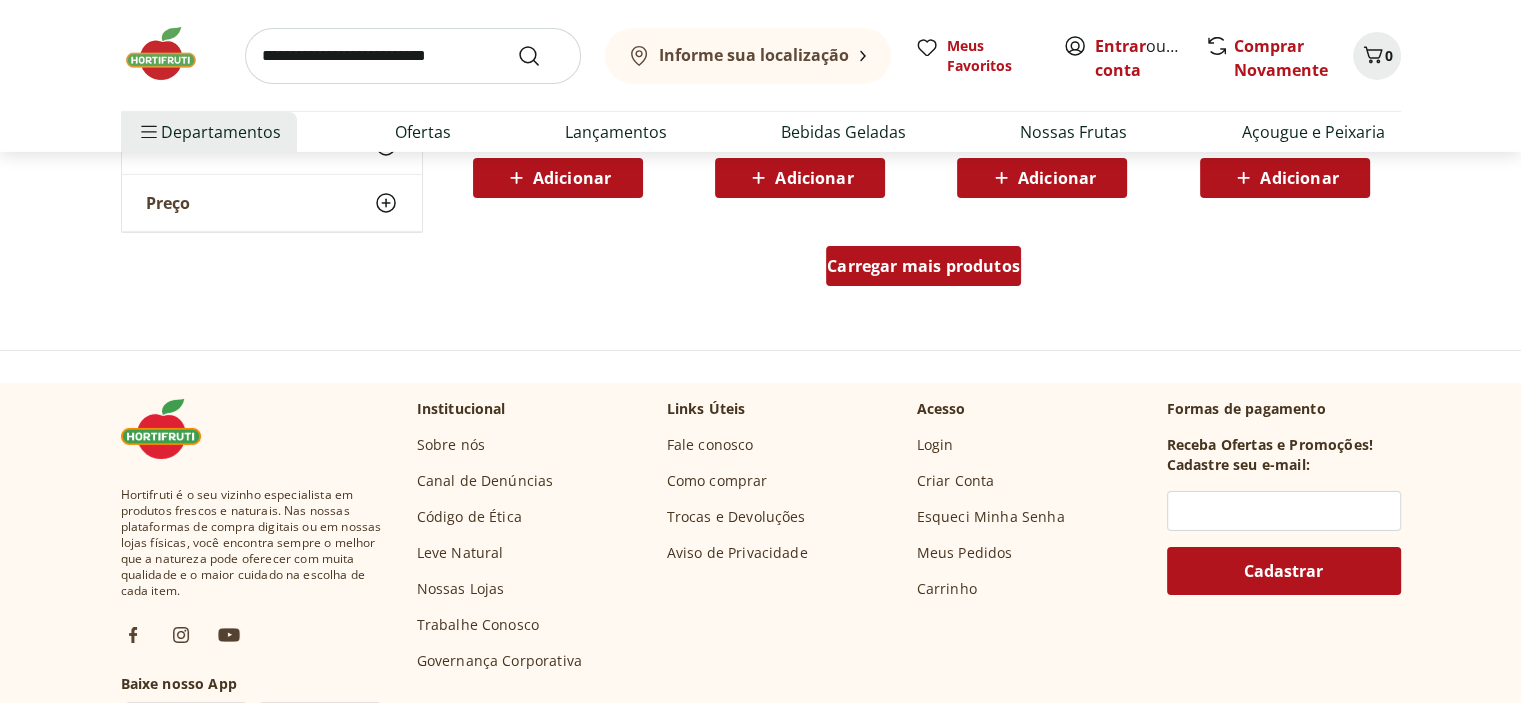 click on "Carregar mais produtos" at bounding box center [923, 266] 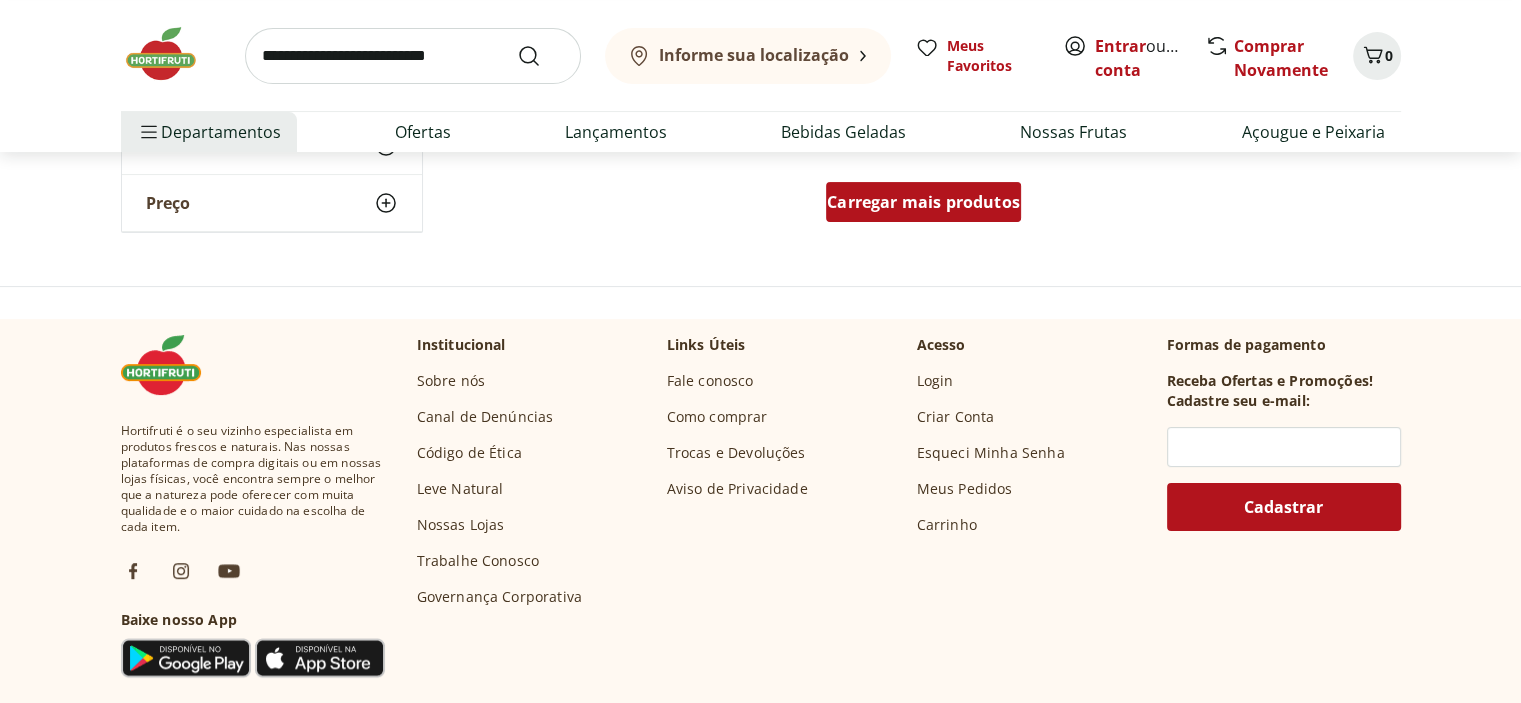 scroll, scrollTop: 8008, scrollLeft: 0, axis: vertical 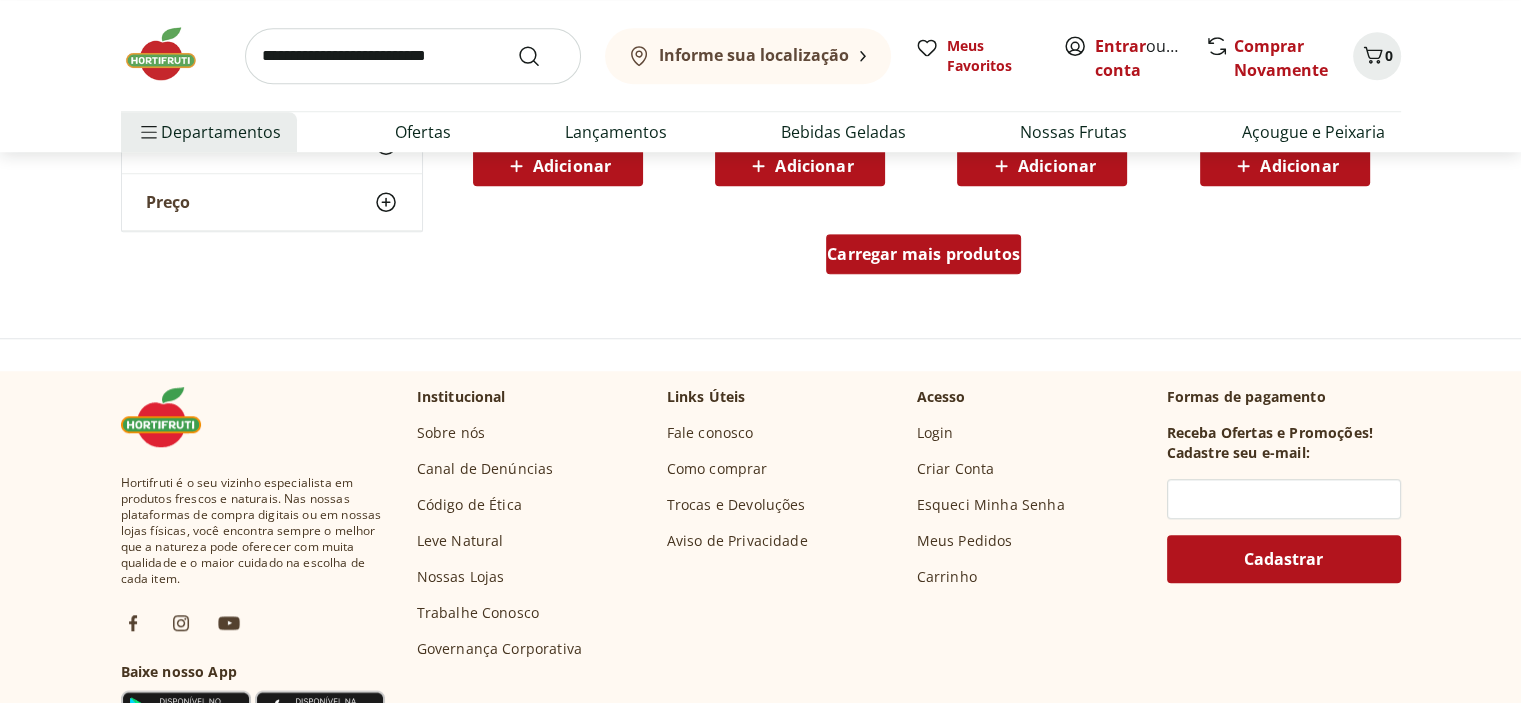 click on "Carregar mais produtos" at bounding box center [923, 258] 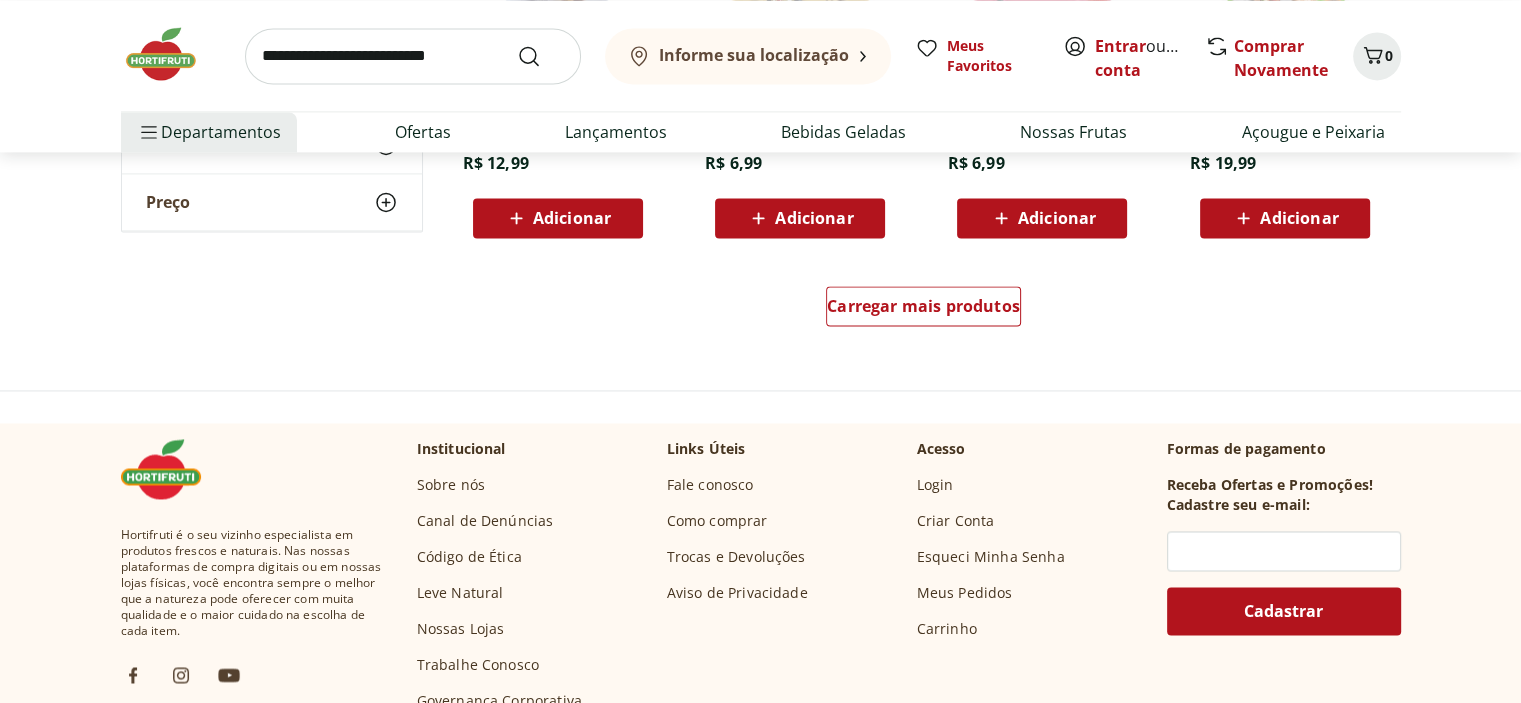 scroll, scrollTop: 10516, scrollLeft: 0, axis: vertical 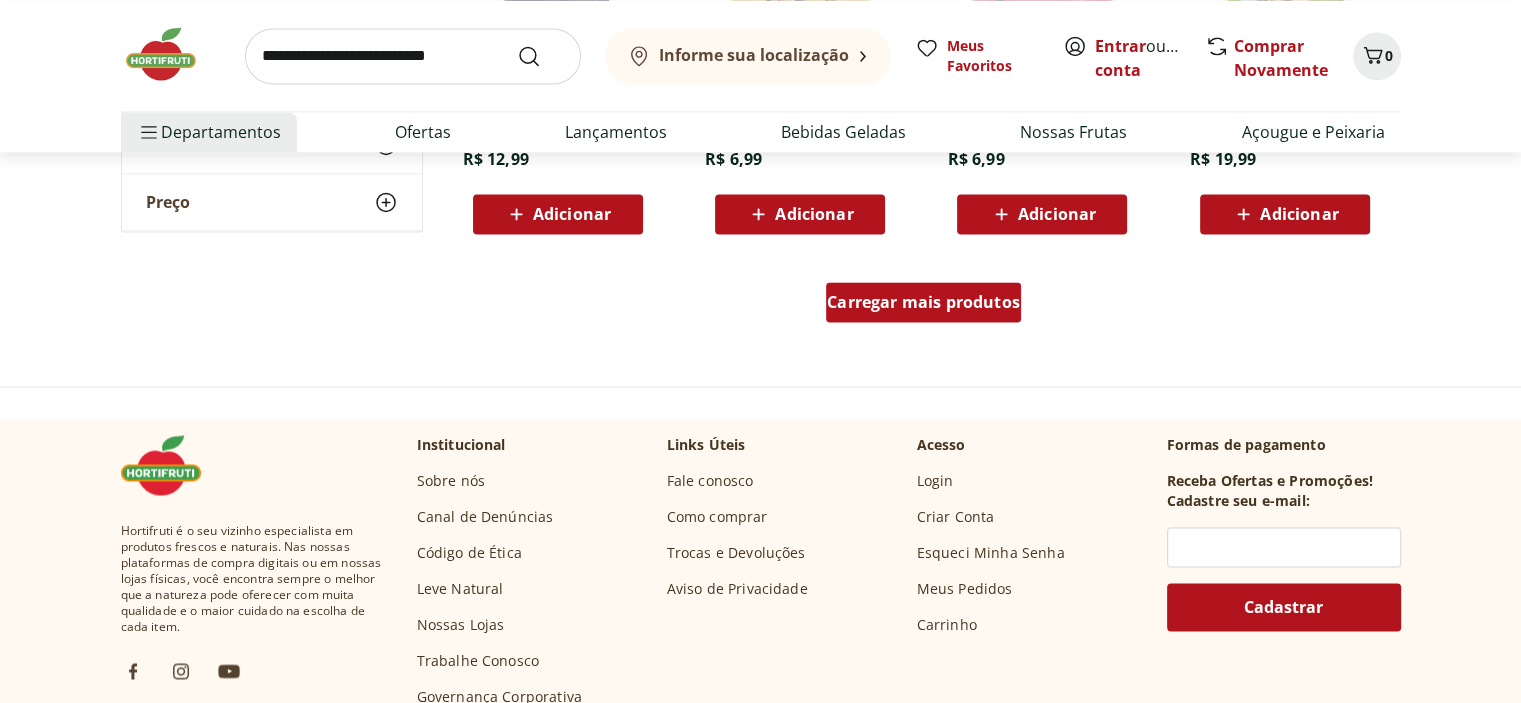 click on "Carregar mais produtos" at bounding box center (923, 302) 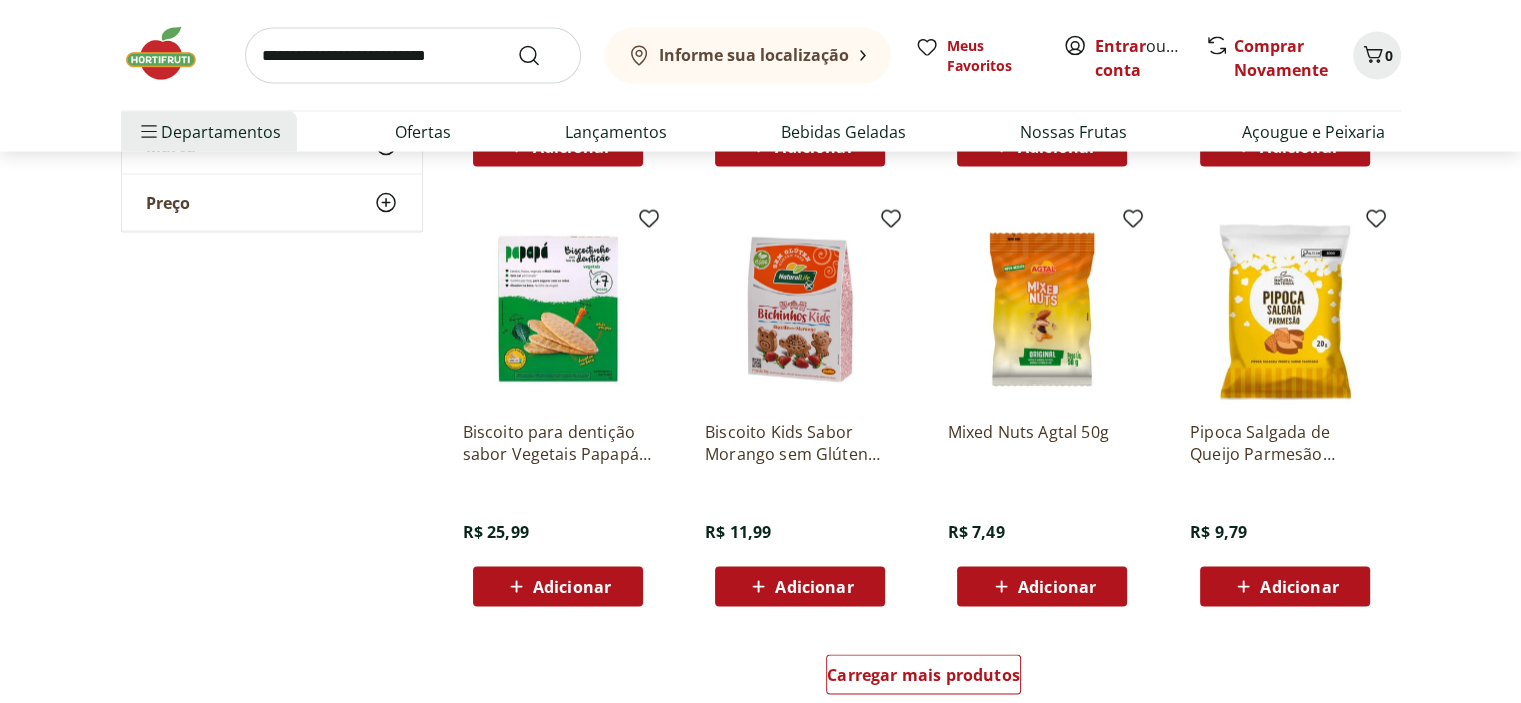 scroll, scrollTop: 11596, scrollLeft: 0, axis: vertical 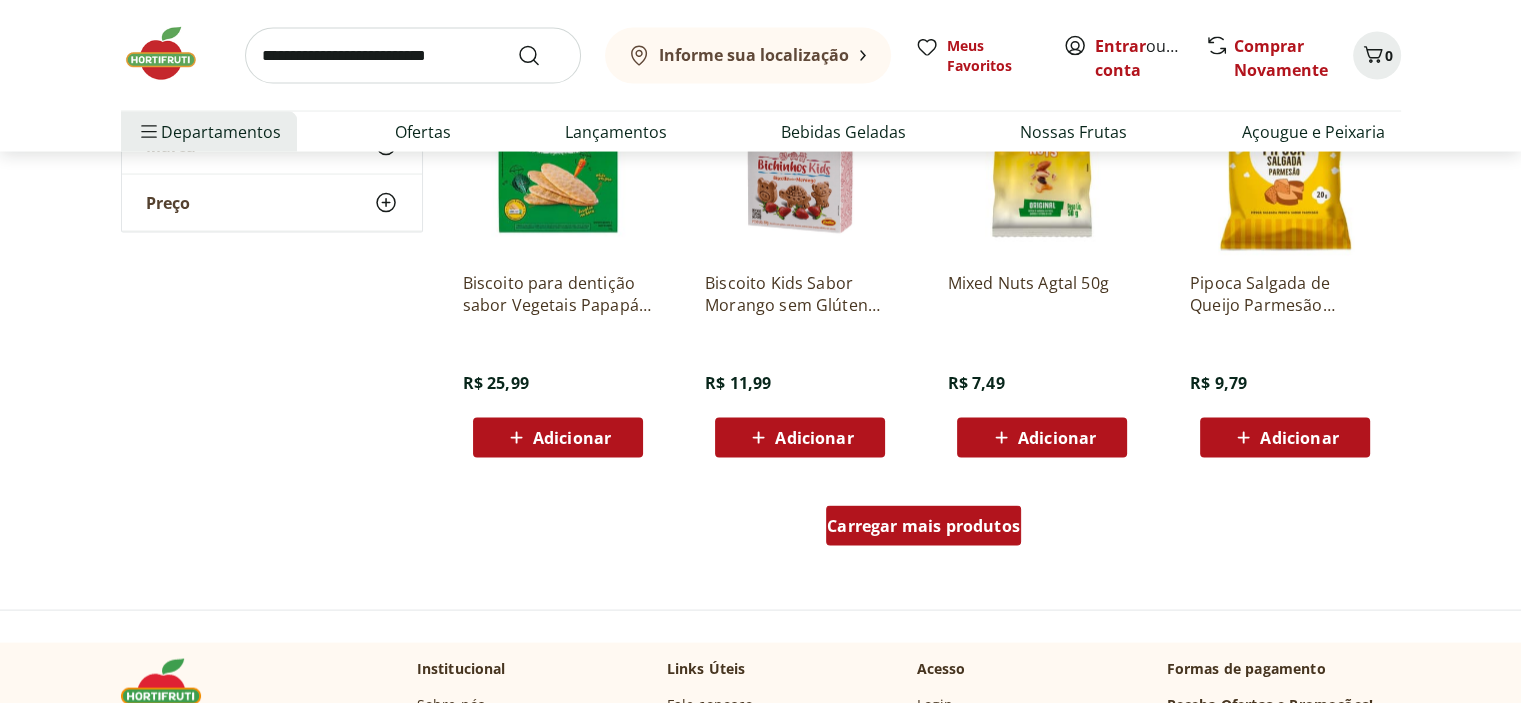 click on "Carregar mais produtos" at bounding box center [923, 526] 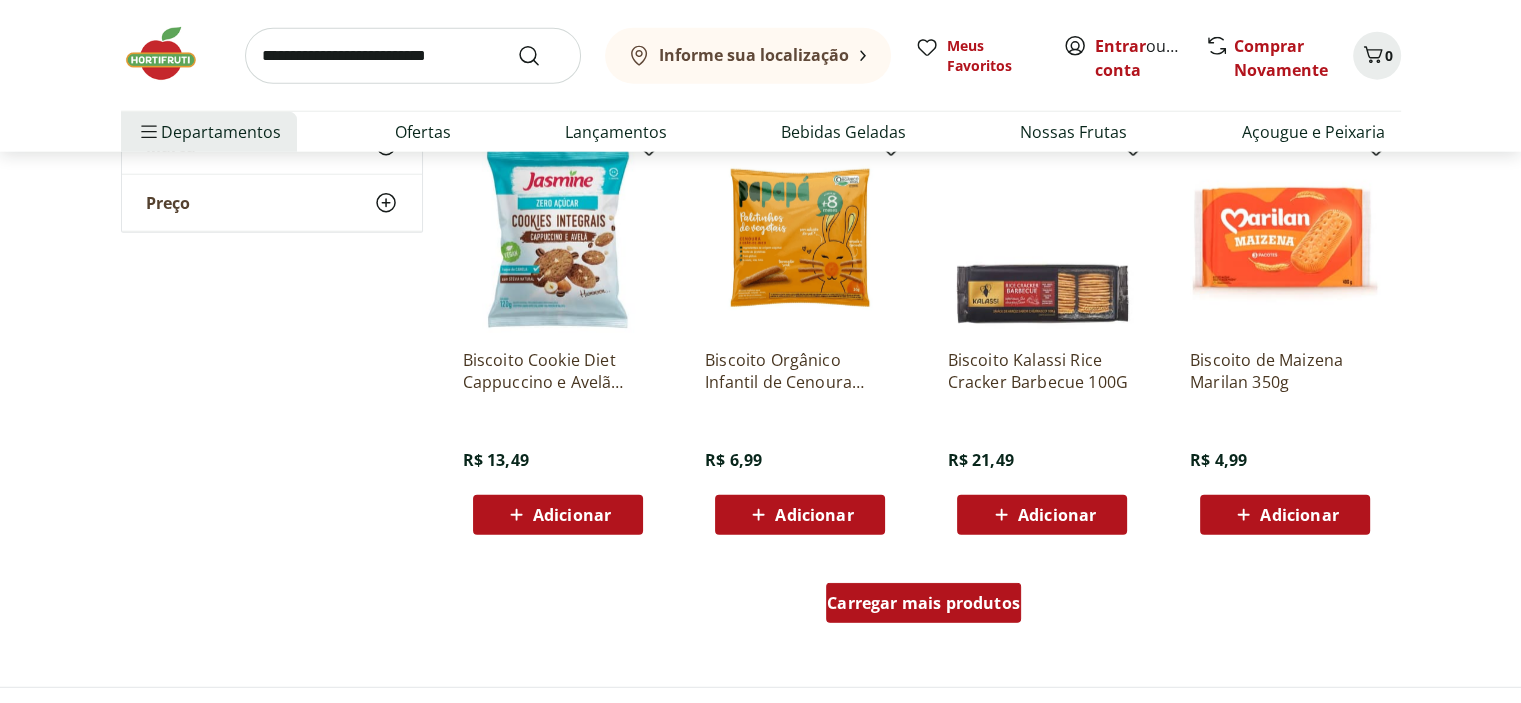 scroll, scrollTop: 12824, scrollLeft: 0, axis: vertical 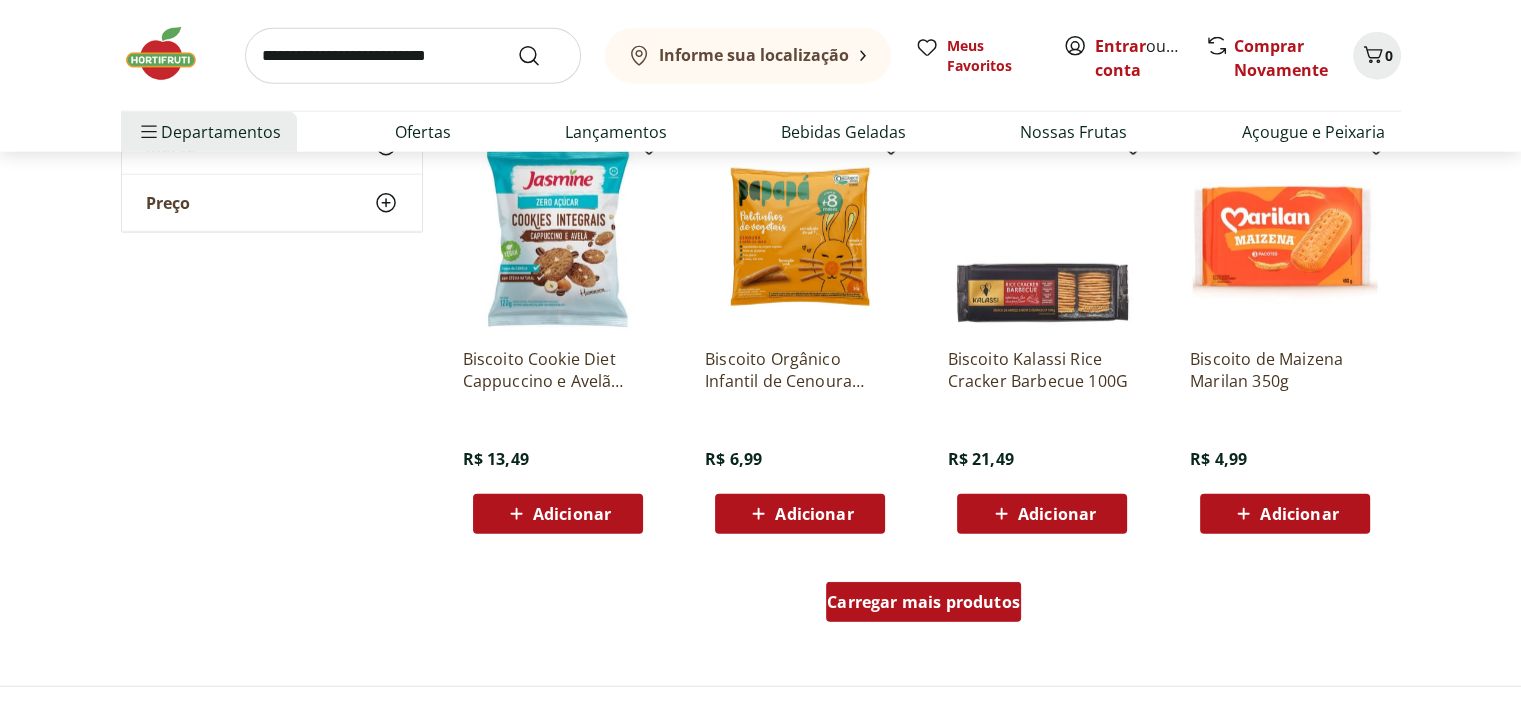 click on "Carregar mais produtos" at bounding box center [923, 602] 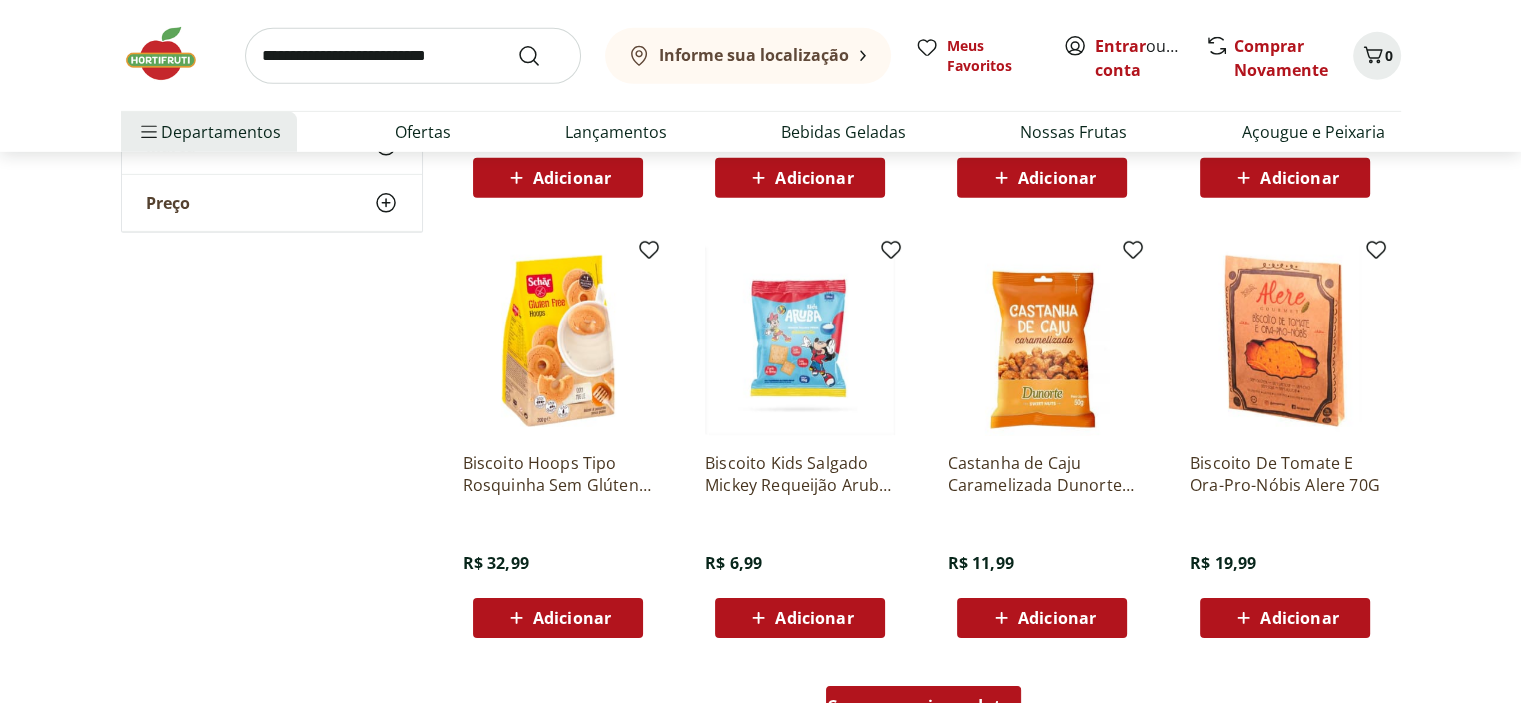 scroll, scrollTop: 14392, scrollLeft: 0, axis: vertical 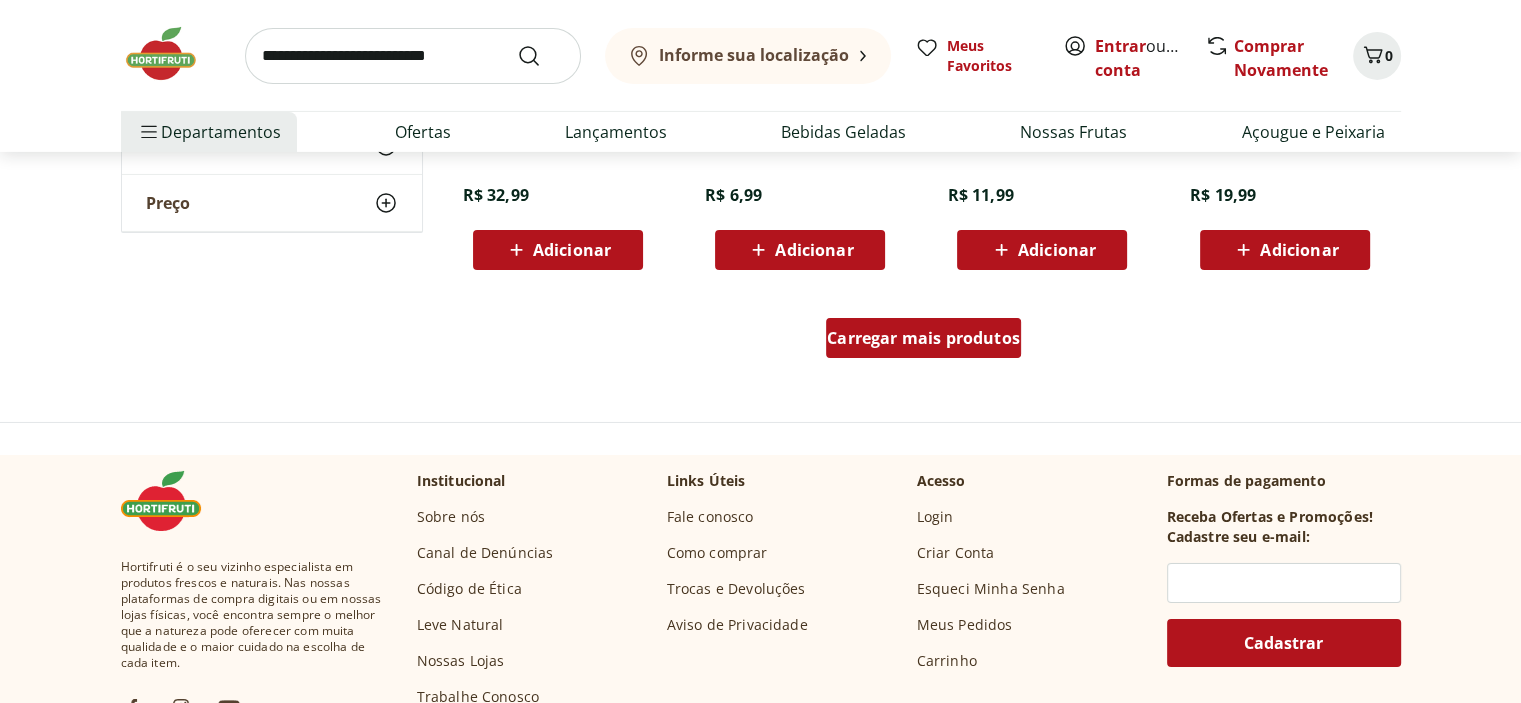 click on "Carregar mais produtos" at bounding box center [923, 338] 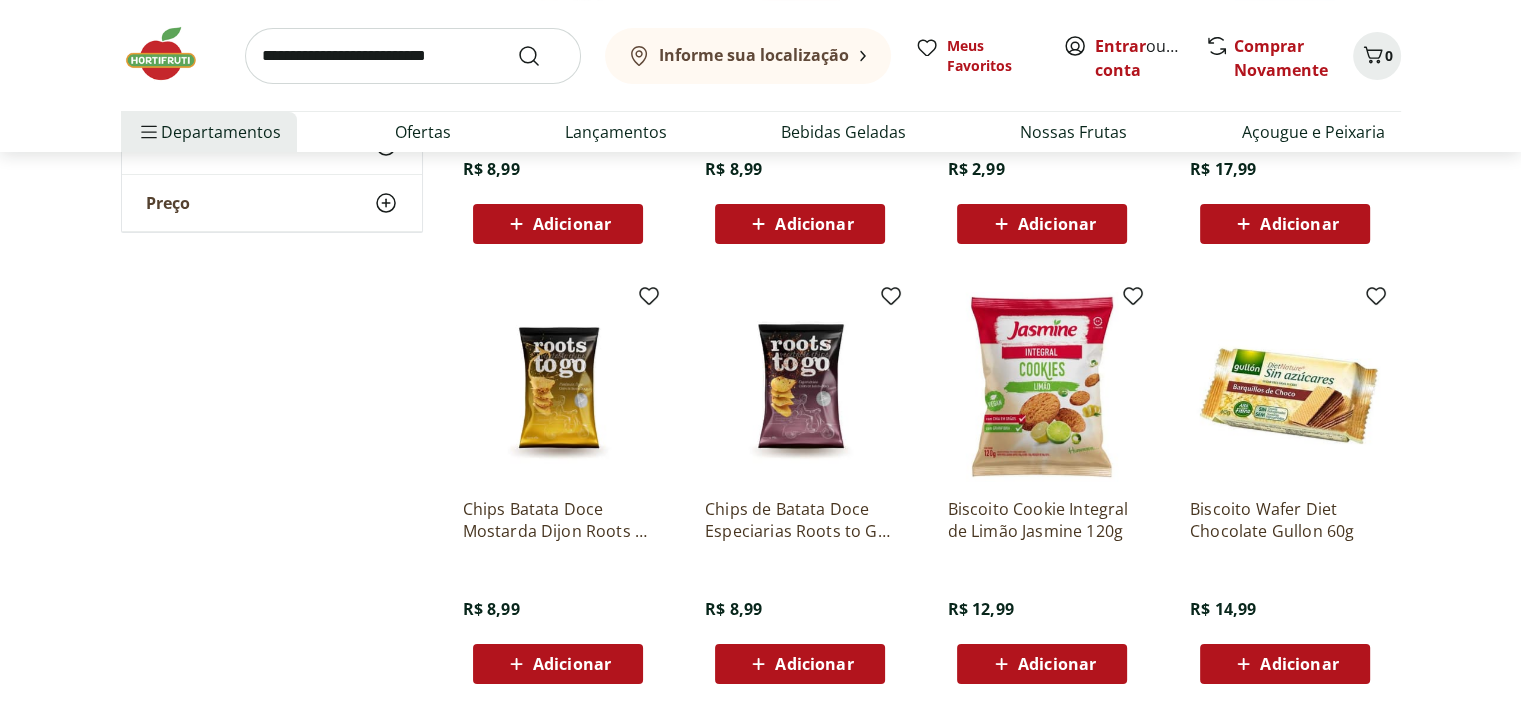 scroll, scrollTop: 15702, scrollLeft: 0, axis: vertical 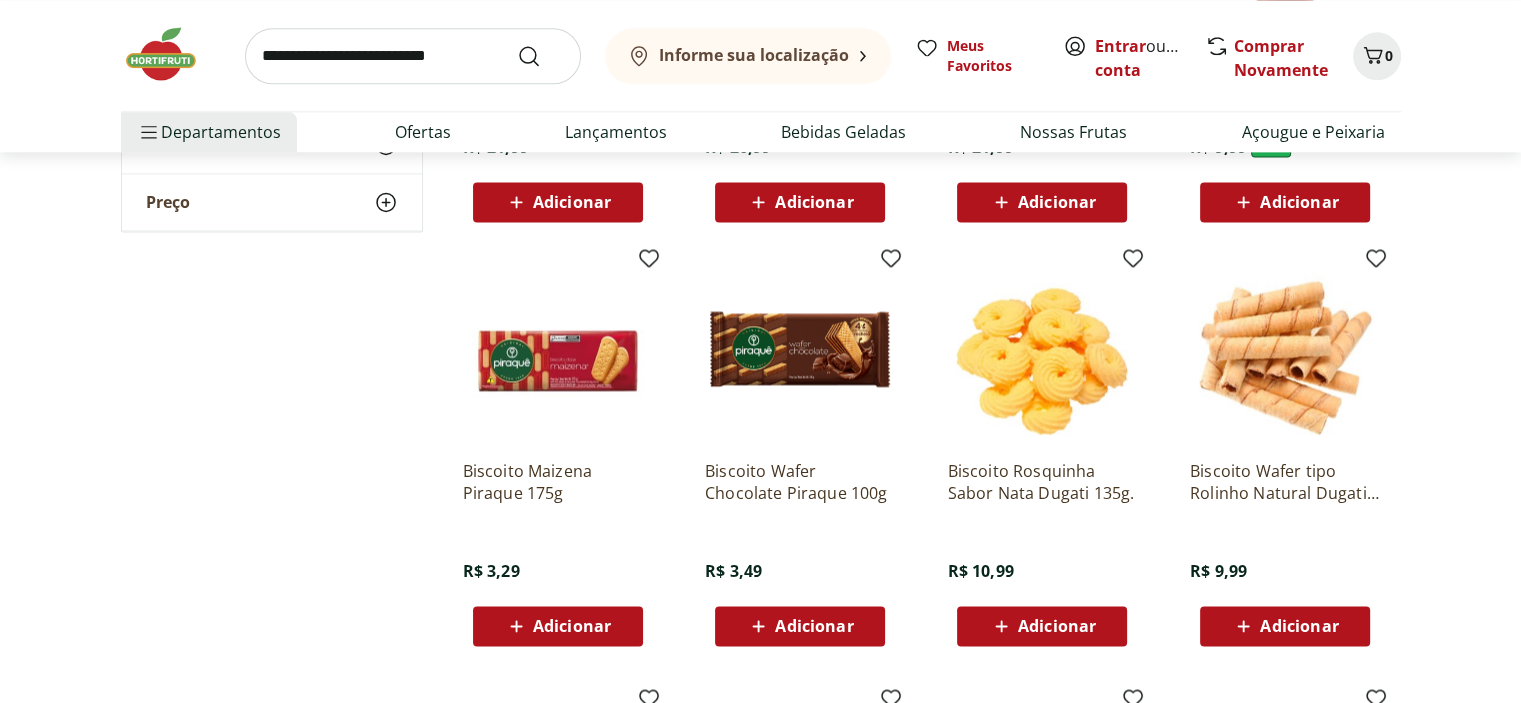 click on "Biscoito Wafer tipo Rolinho Natural Dugati 60g" at bounding box center [1285, 482] 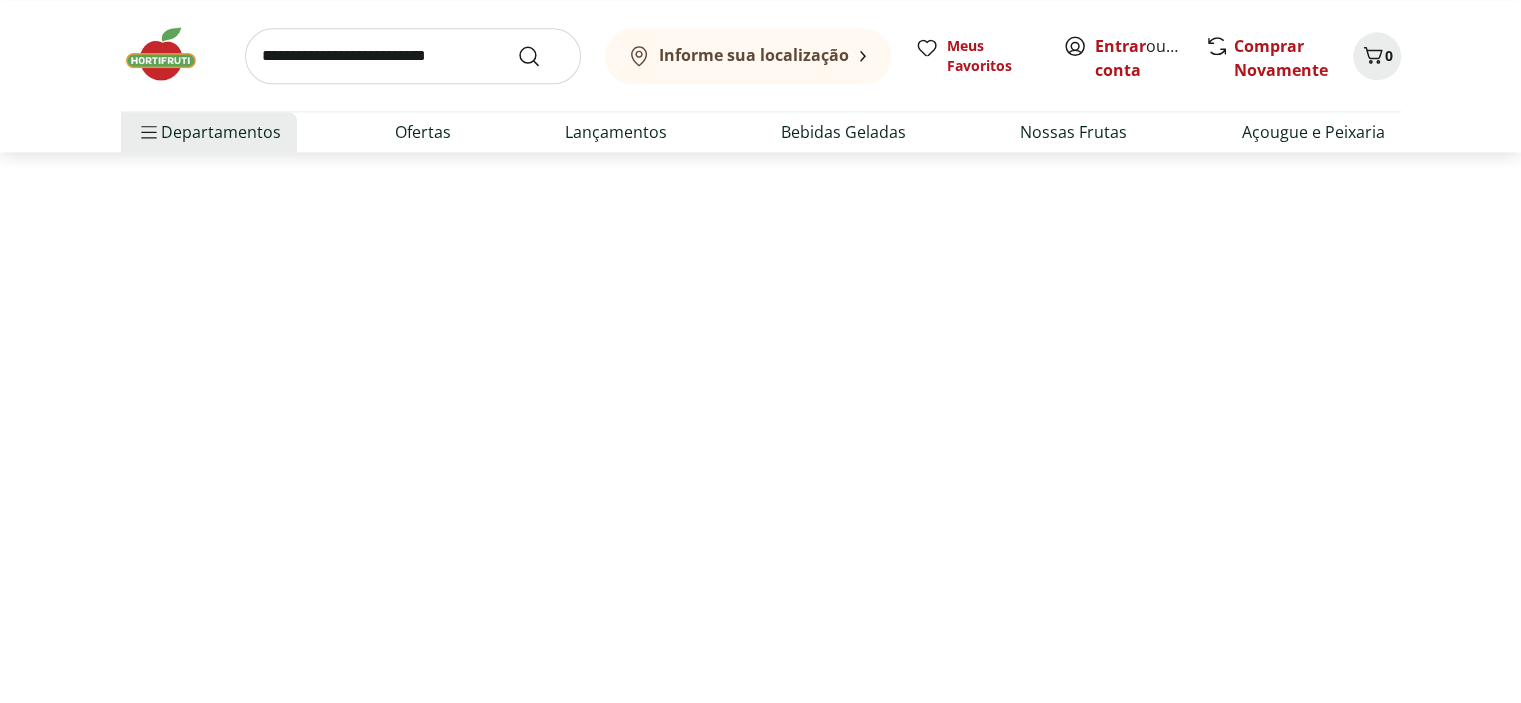 scroll, scrollTop: 0, scrollLeft: 0, axis: both 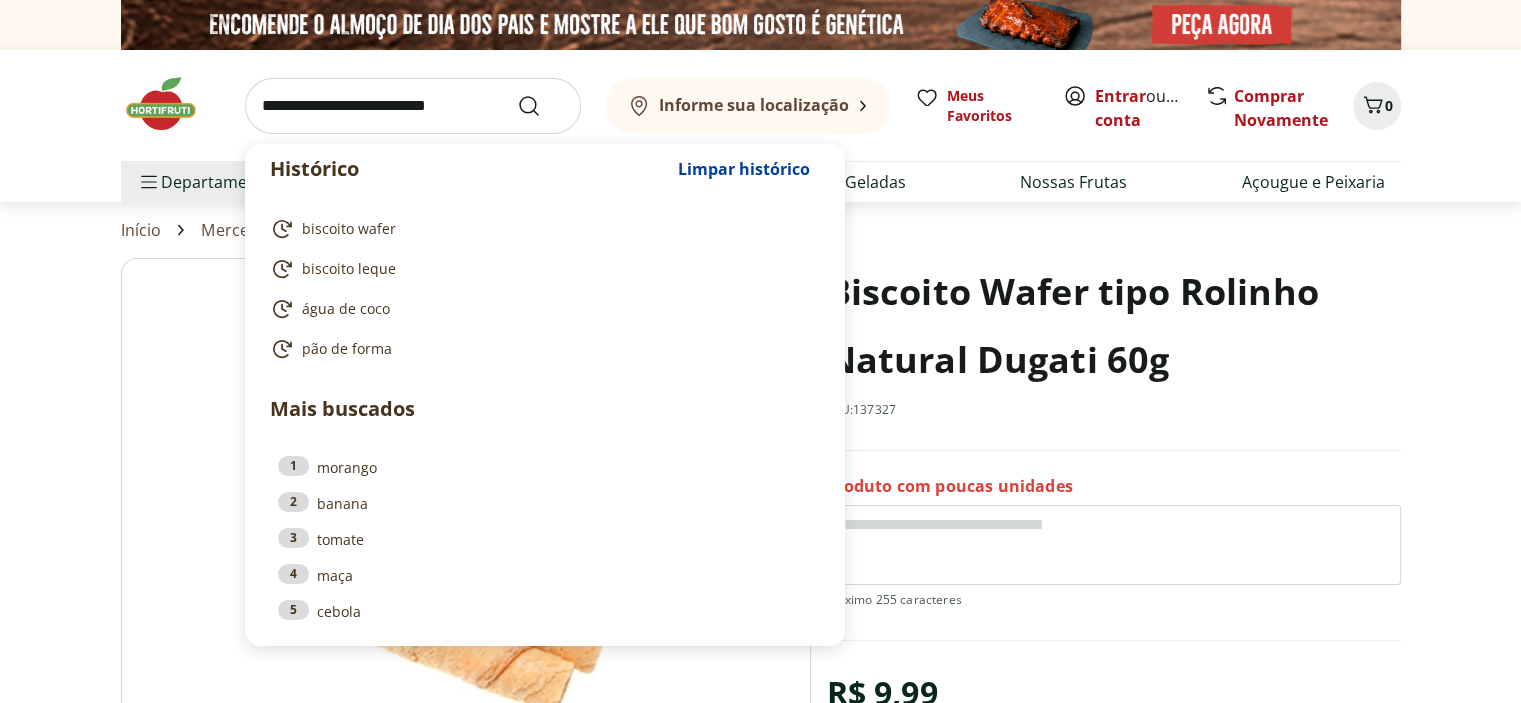 click at bounding box center [413, 106] 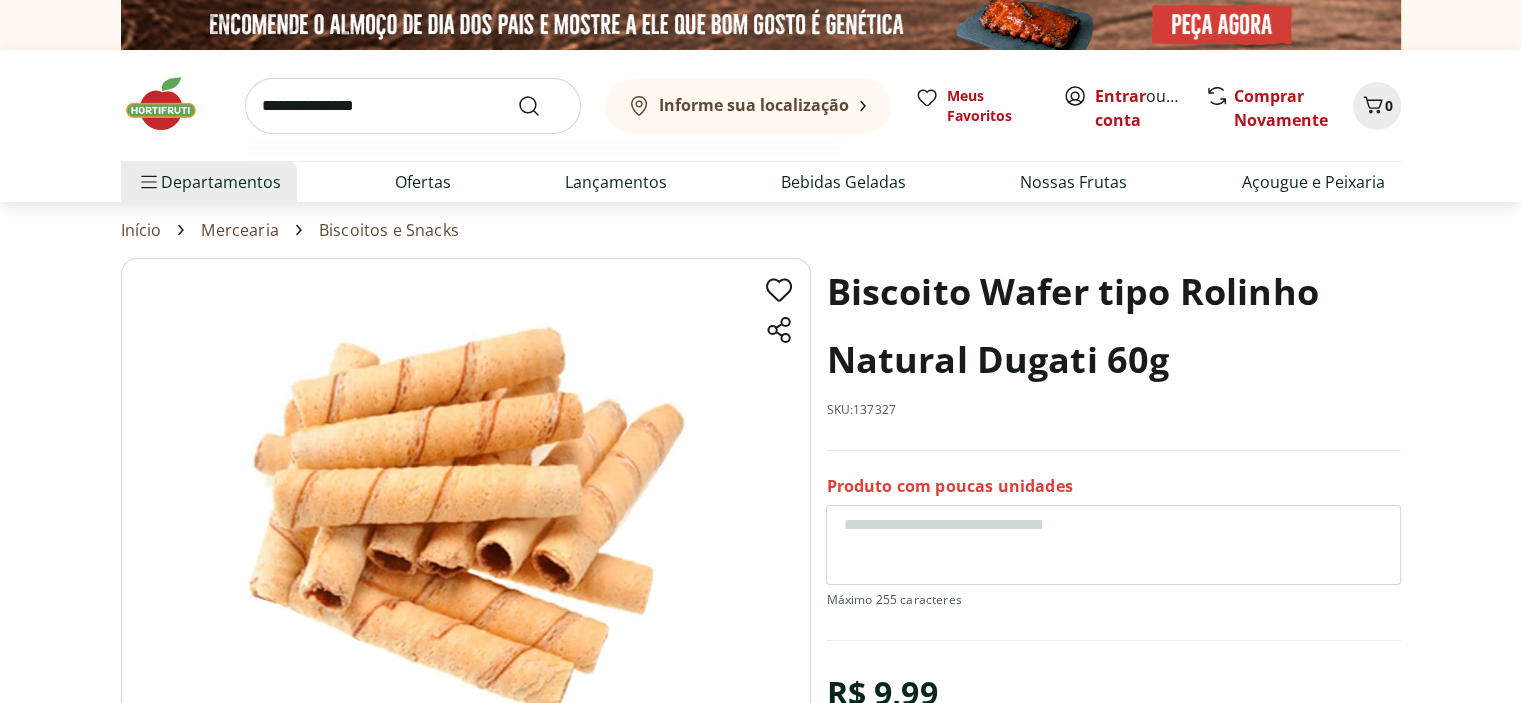 type on "**********" 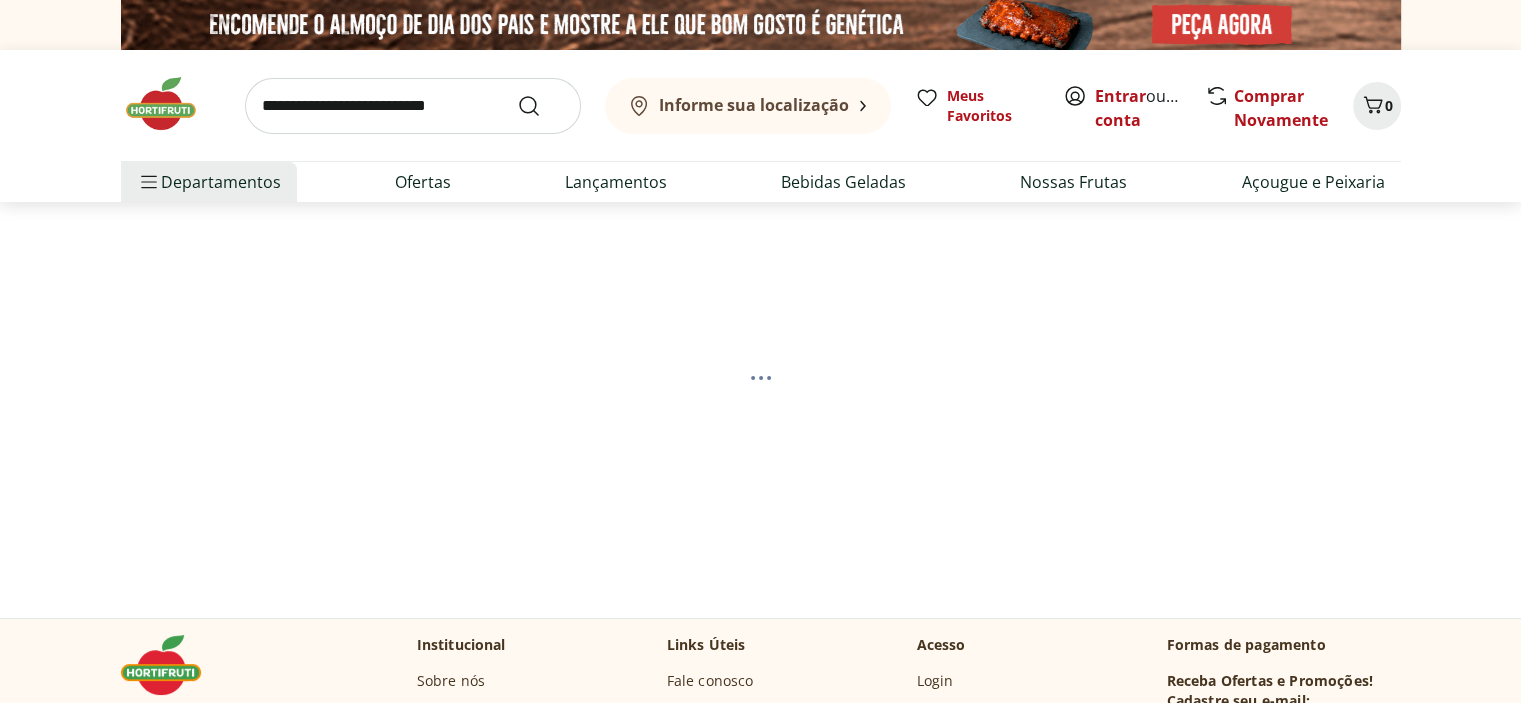select on "**********" 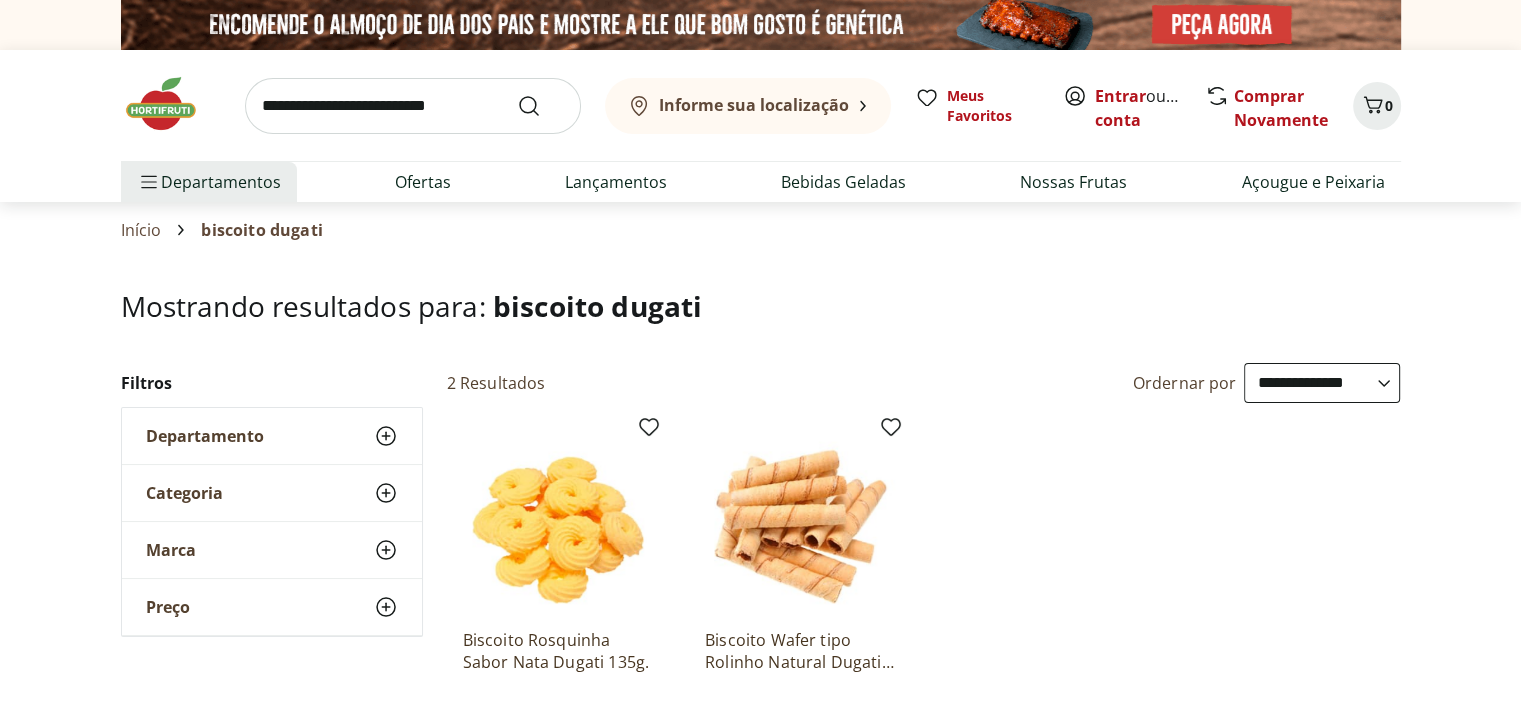 scroll, scrollTop: 136, scrollLeft: 0, axis: vertical 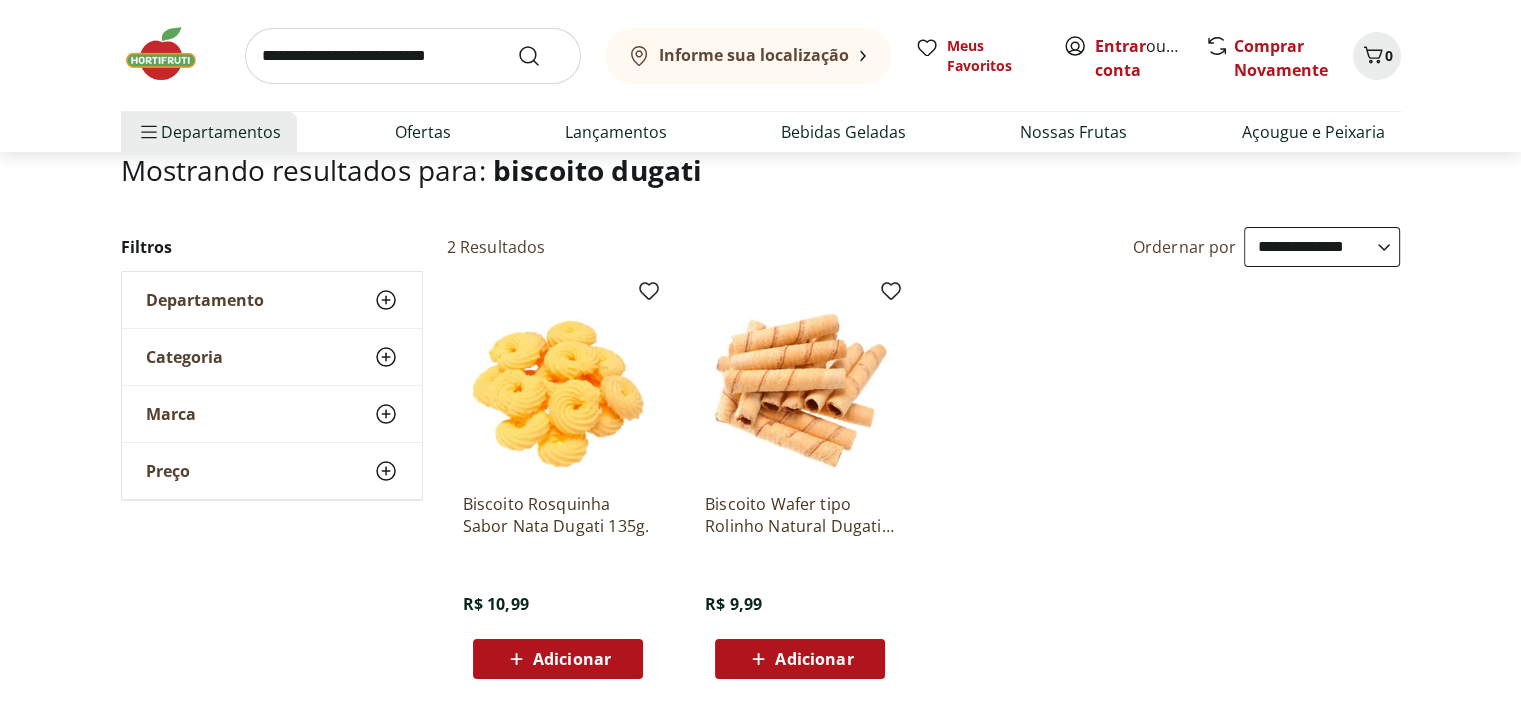 click on "Biscoito Wafer tipo Rolinho Natural Dugati 60g" at bounding box center (800, 515) 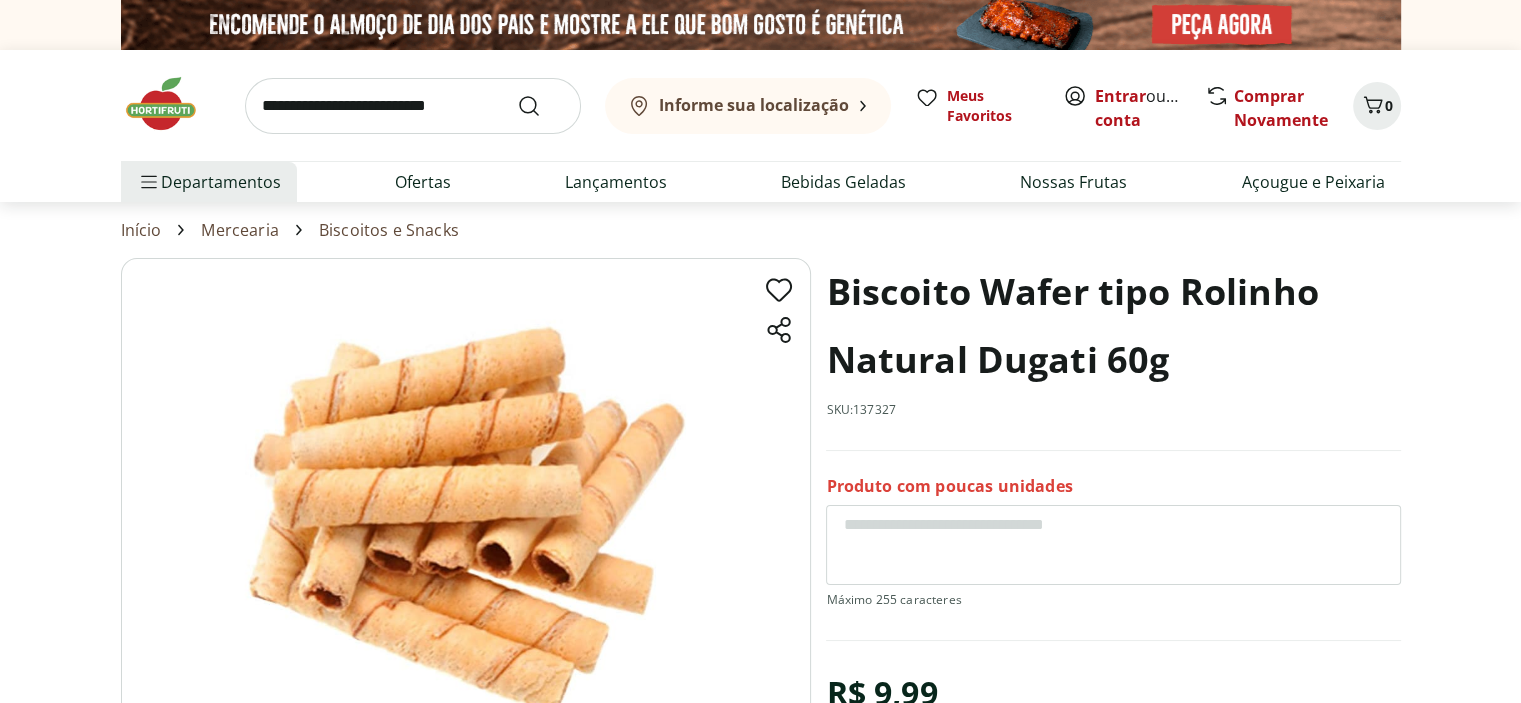 scroll, scrollTop: 0, scrollLeft: 0, axis: both 